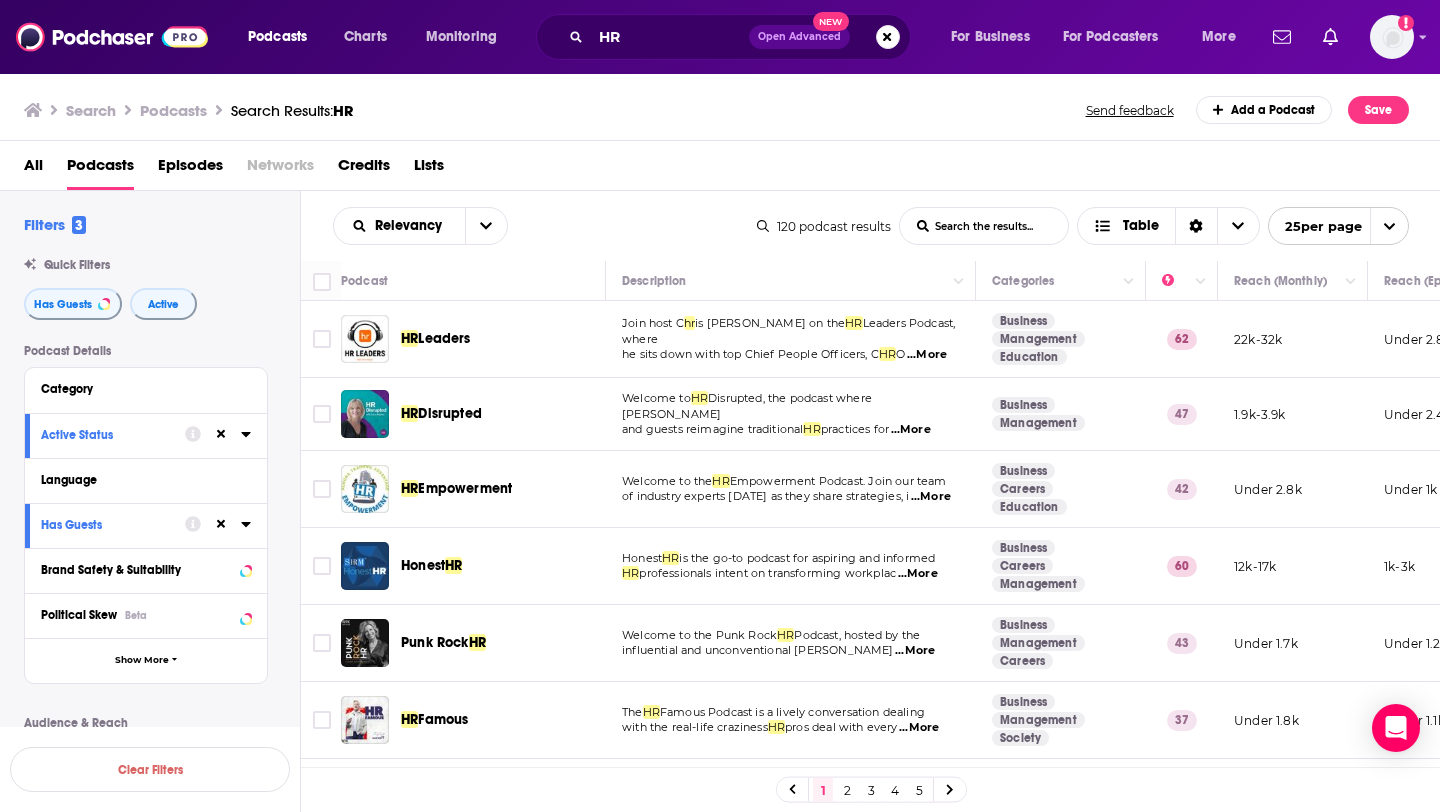 scroll, scrollTop: 0, scrollLeft: 0, axis: both 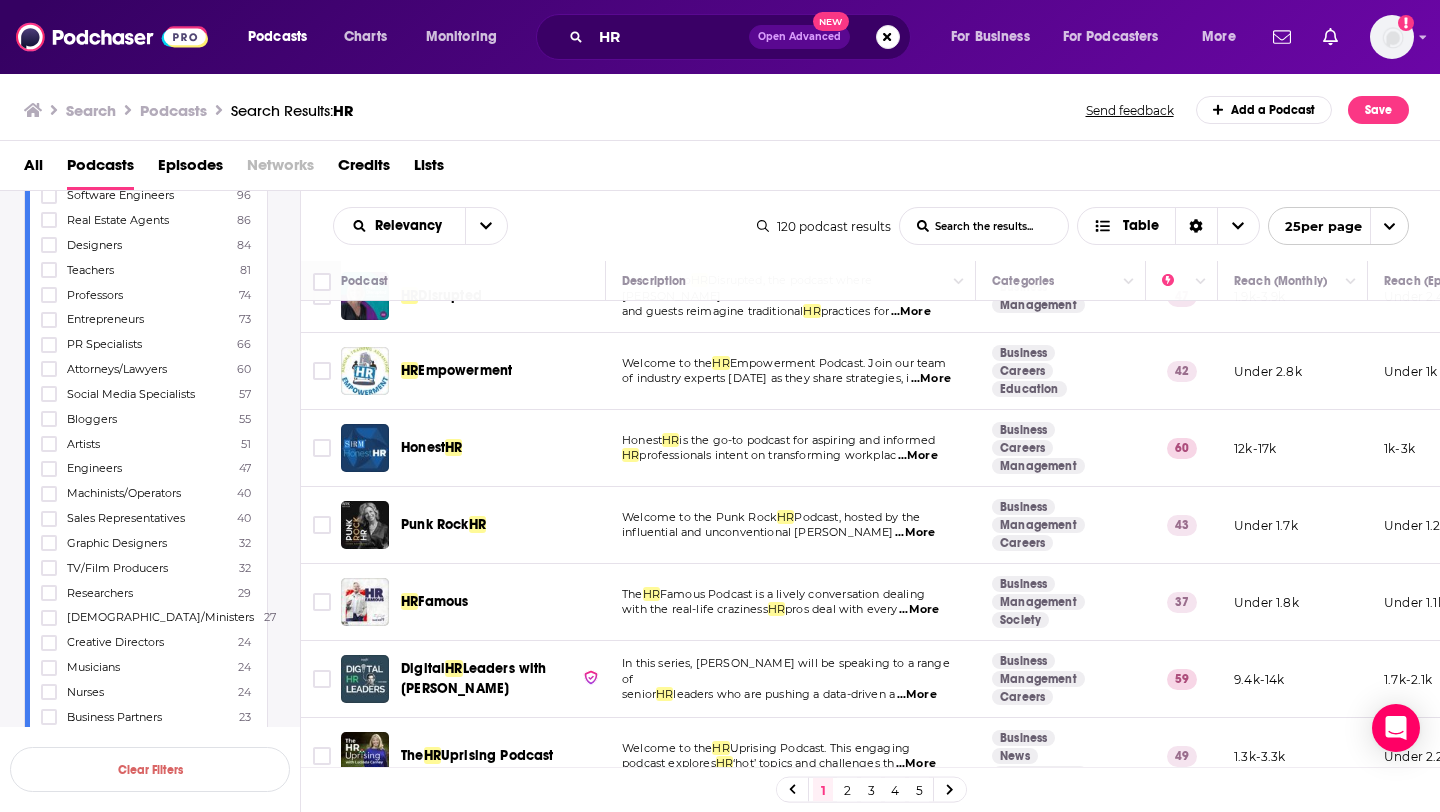 click on "Relevancy List Search Input Search the results... Table 120   podcast   results List Search Input Search the results... Table 25  per page" at bounding box center (871, 226) 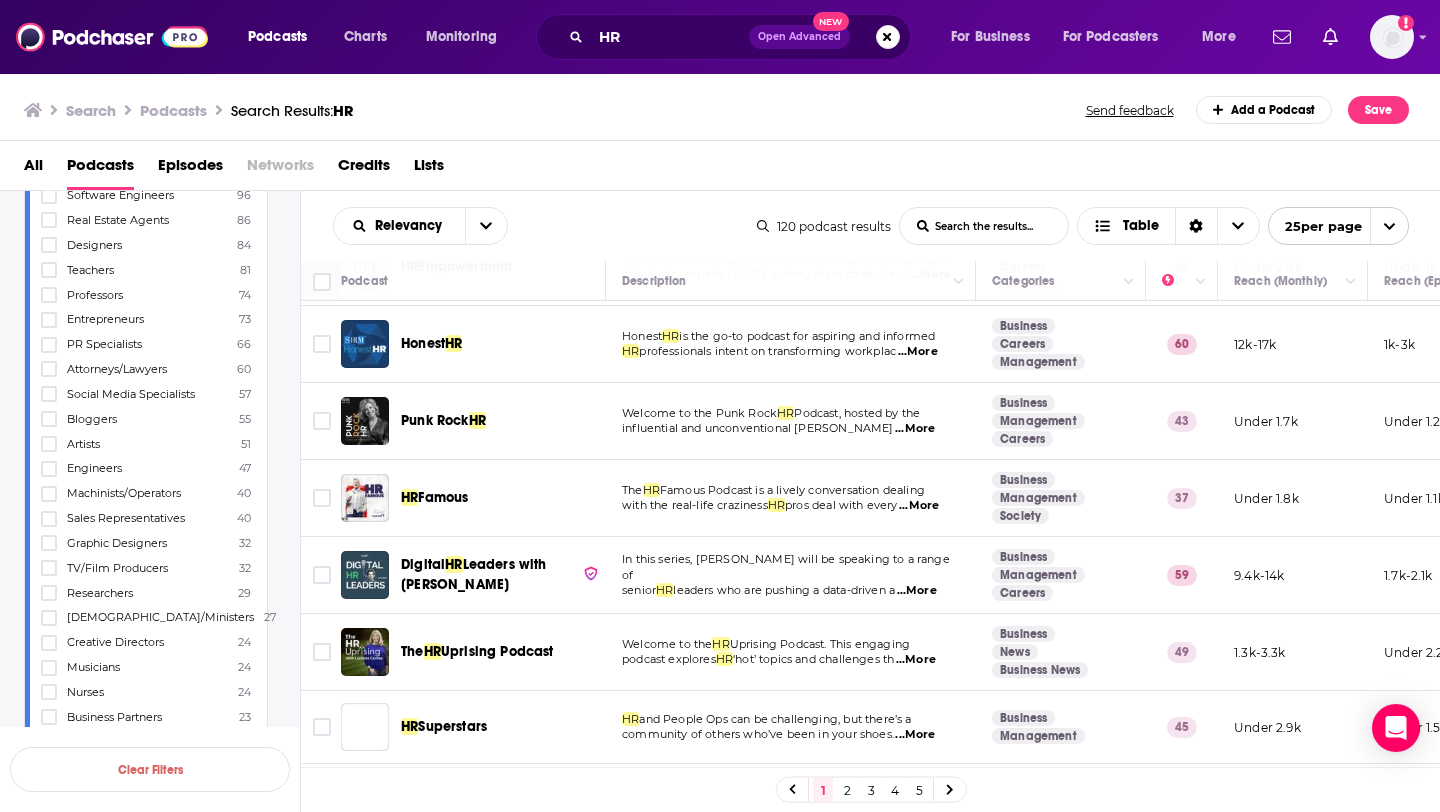 scroll, scrollTop: 223, scrollLeft: 0, axis: vertical 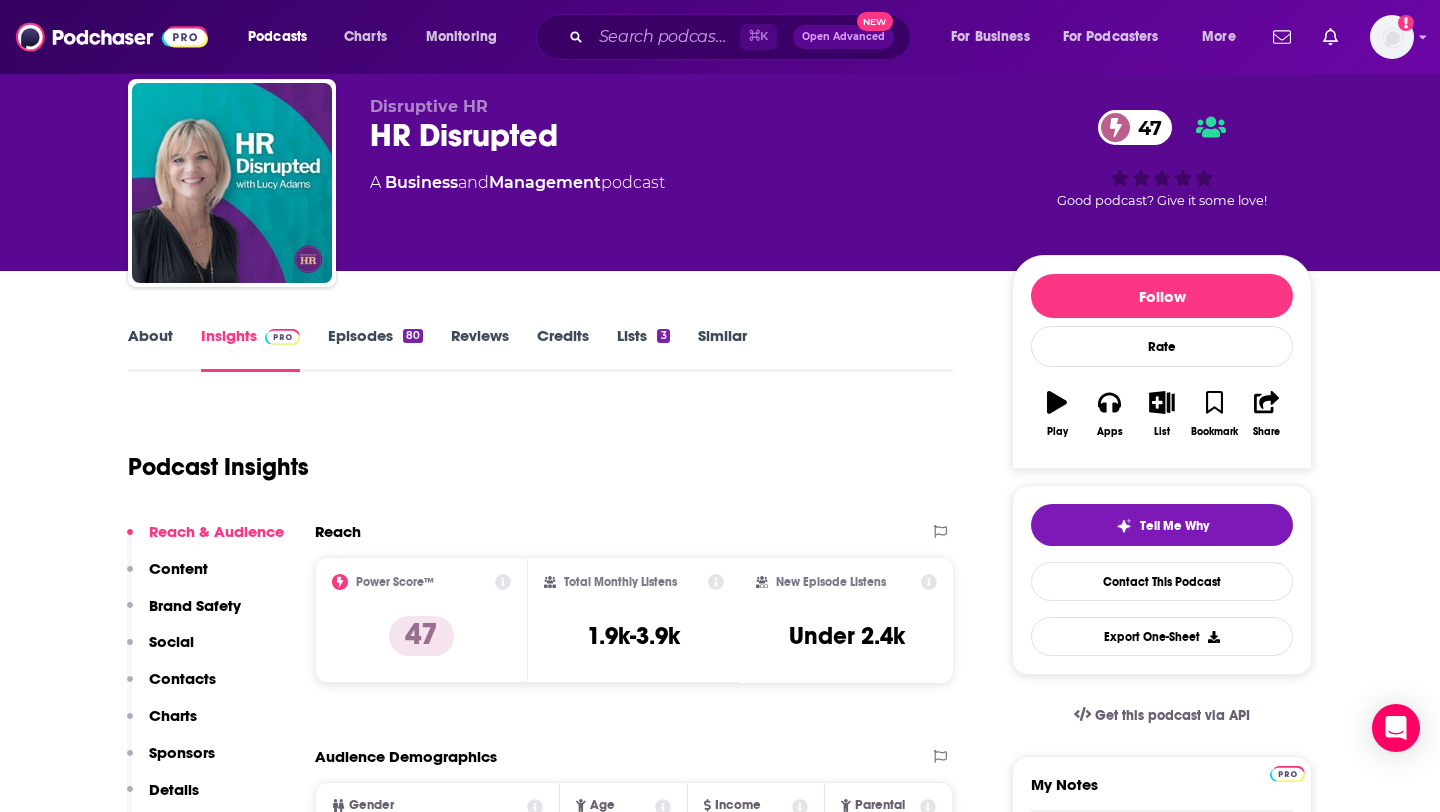 click on "Episodes 80" at bounding box center [375, 349] 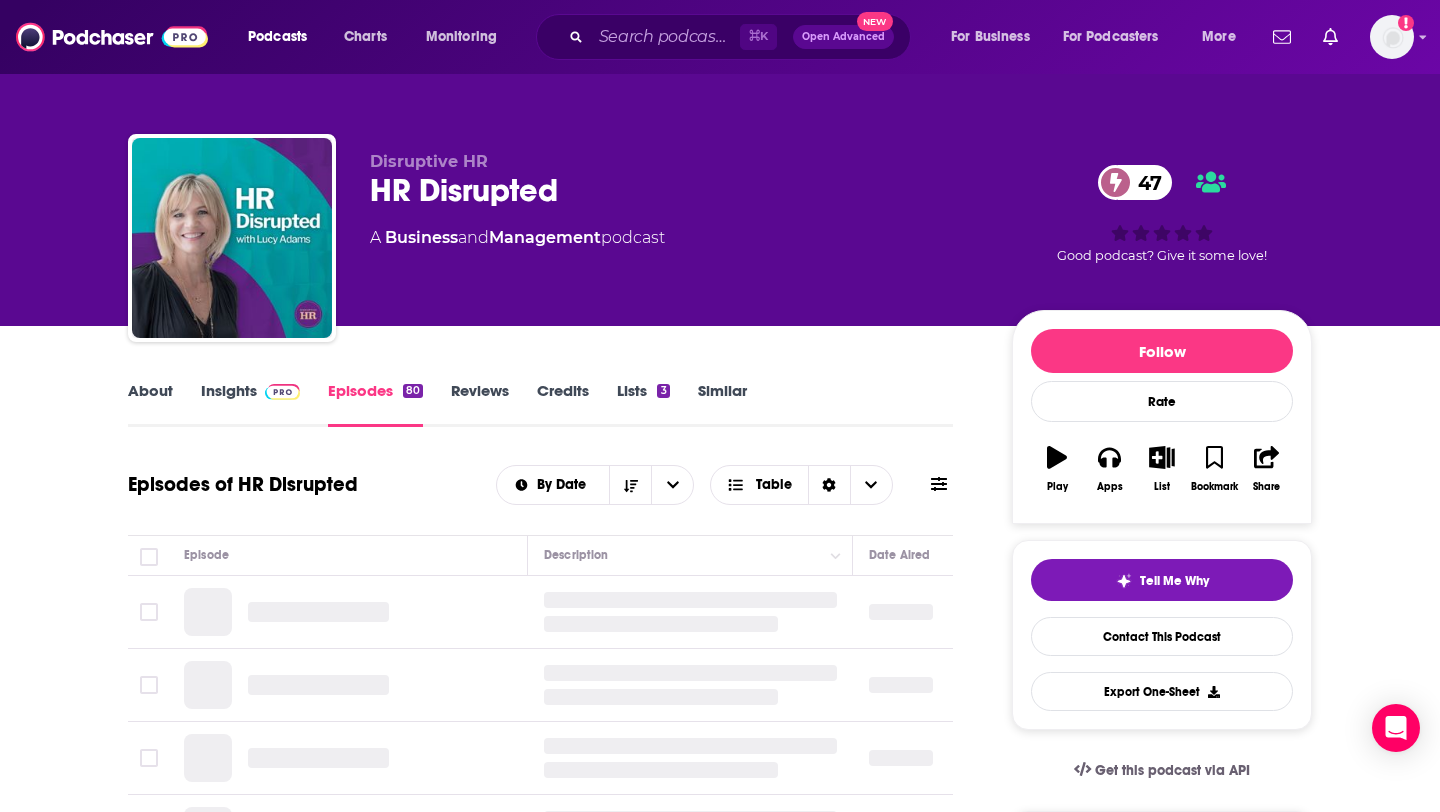 scroll, scrollTop: 227, scrollLeft: 0, axis: vertical 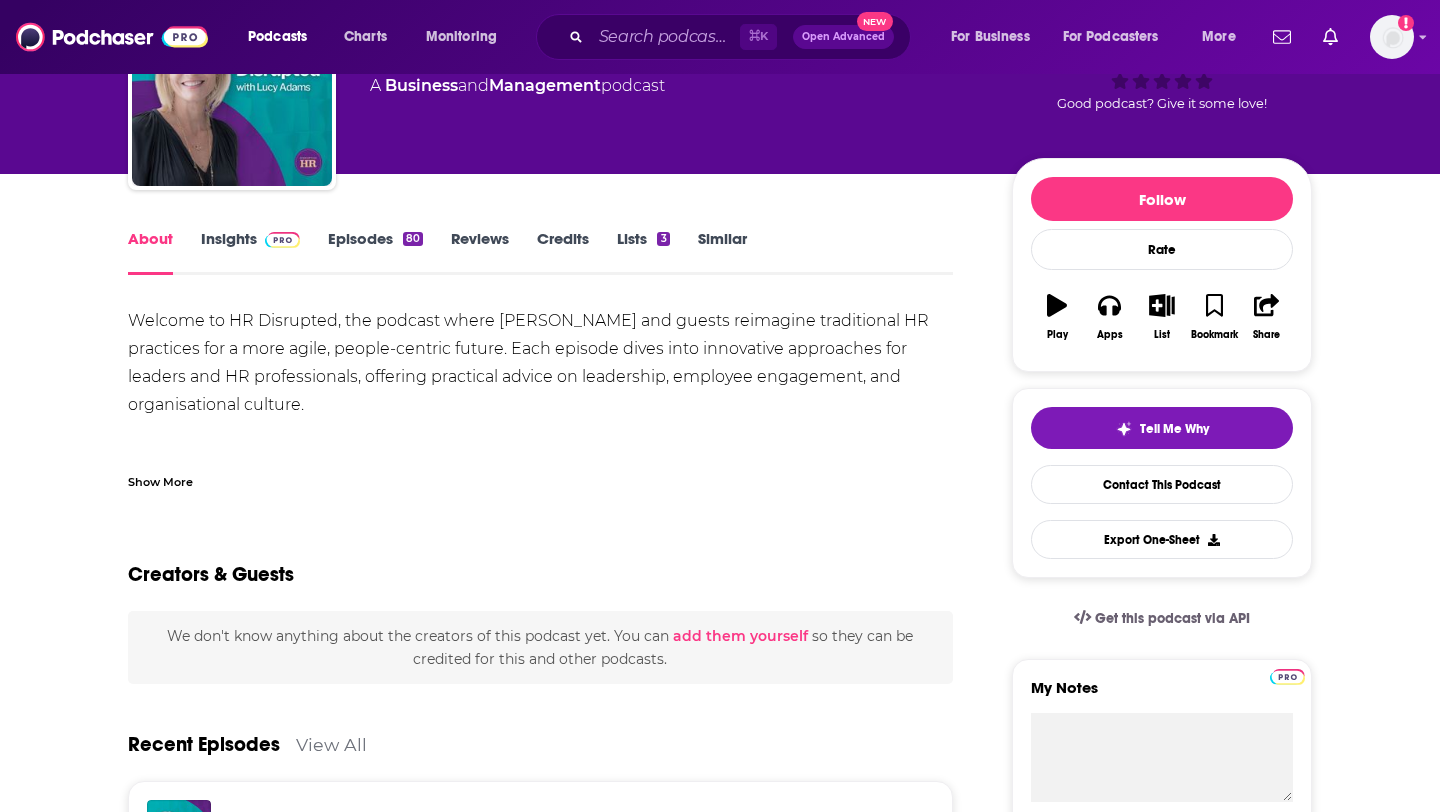 click on "Episodes 80" at bounding box center (375, 252) 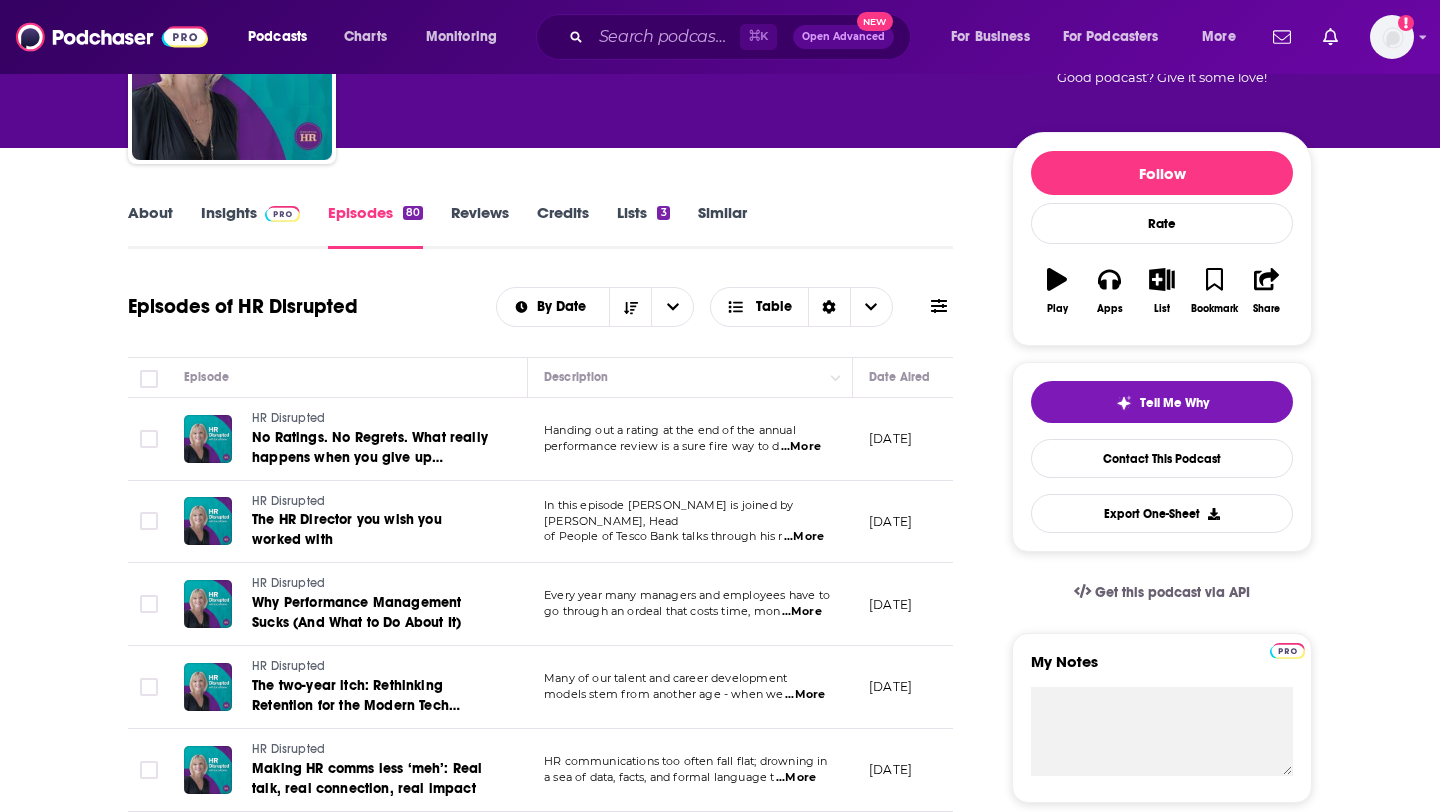 scroll, scrollTop: 176, scrollLeft: 0, axis: vertical 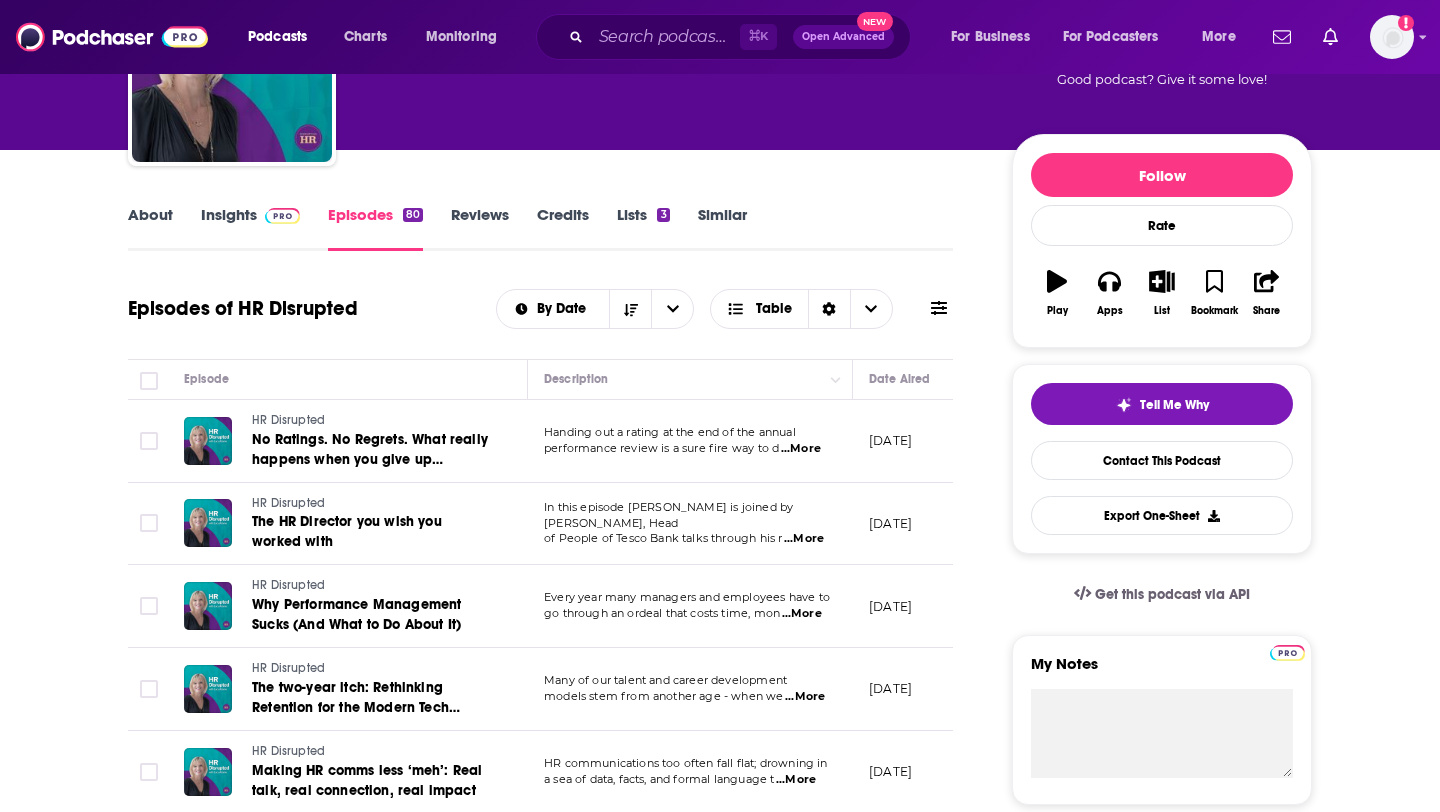 click on "About" at bounding box center (150, 228) 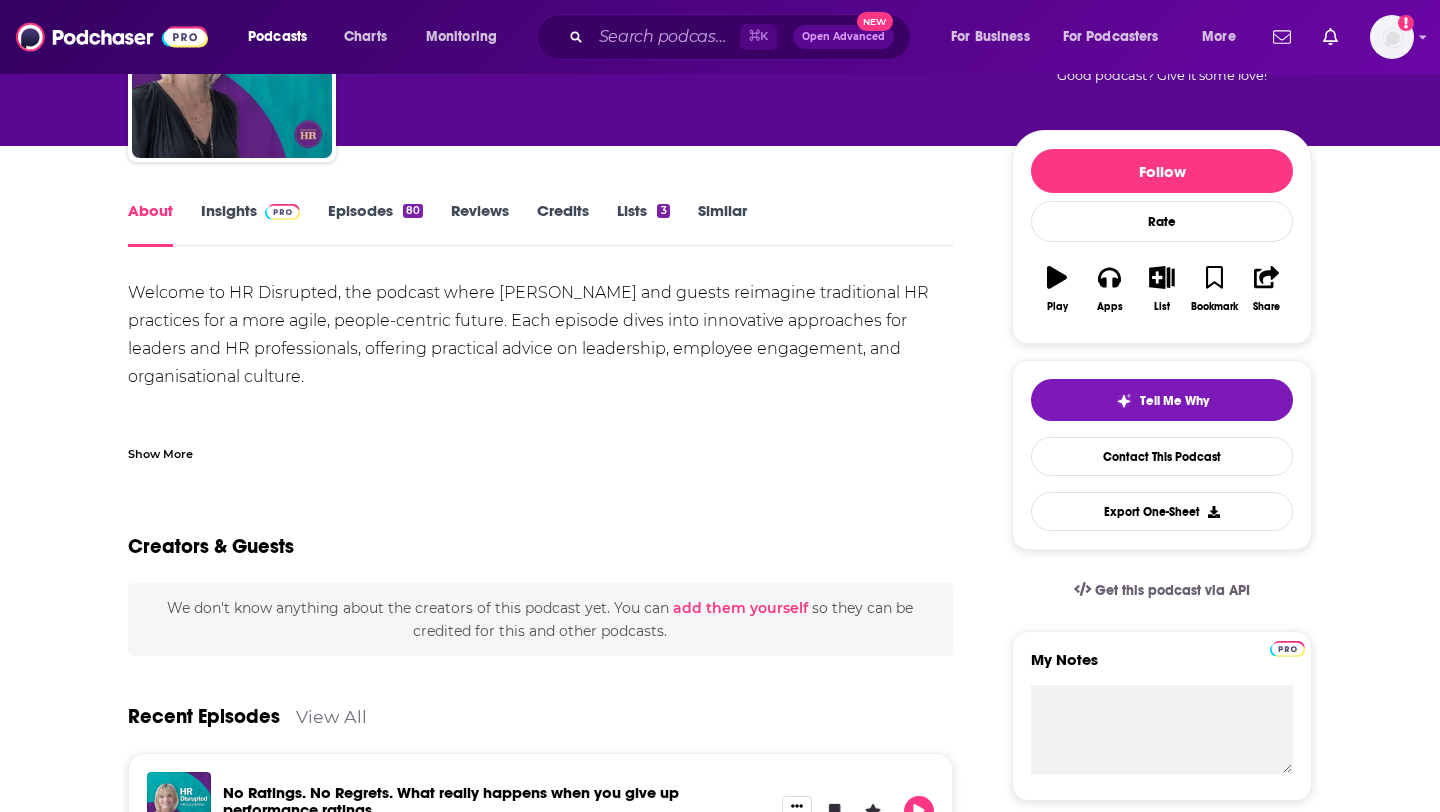 scroll, scrollTop: 181, scrollLeft: 0, axis: vertical 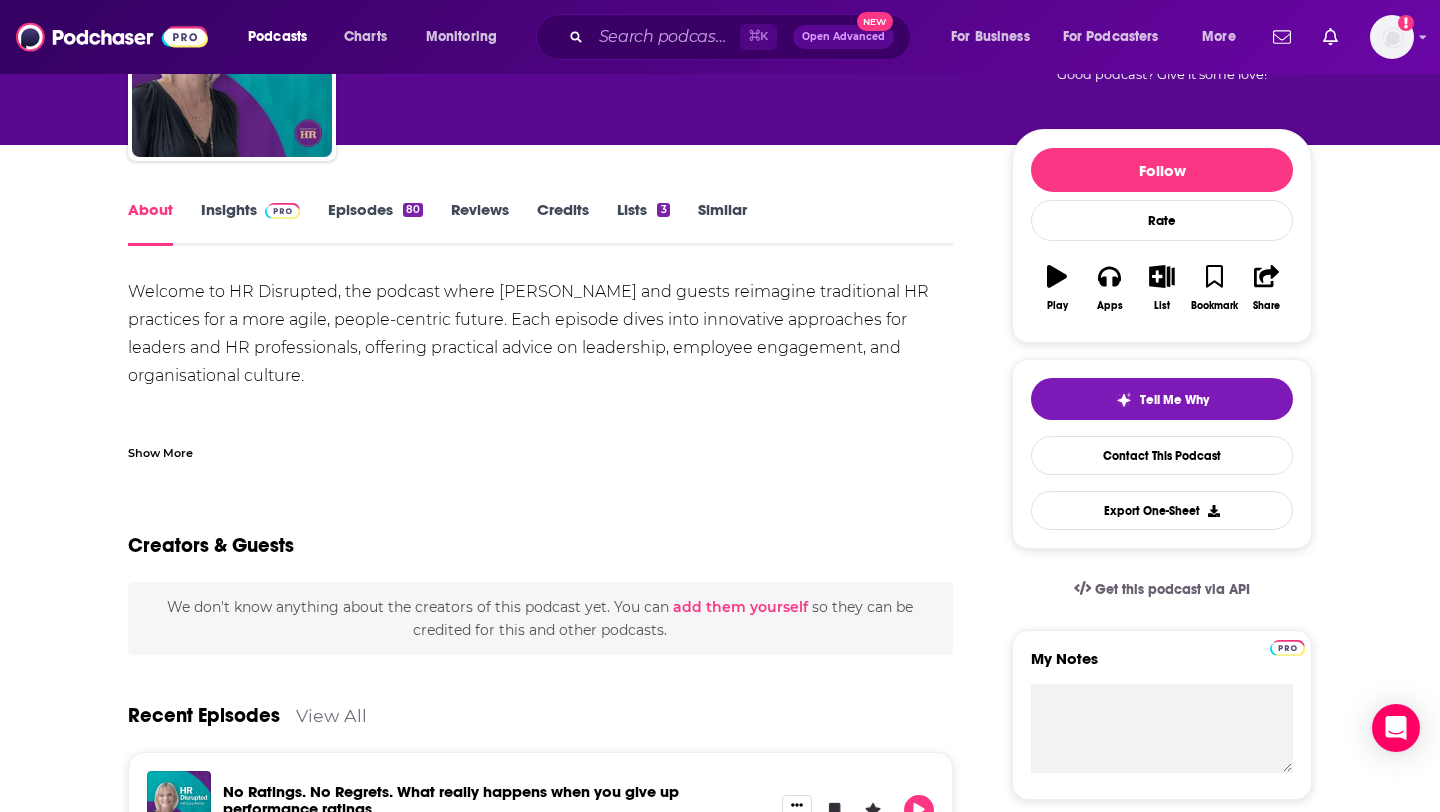 click on "Show More" at bounding box center [160, 451] 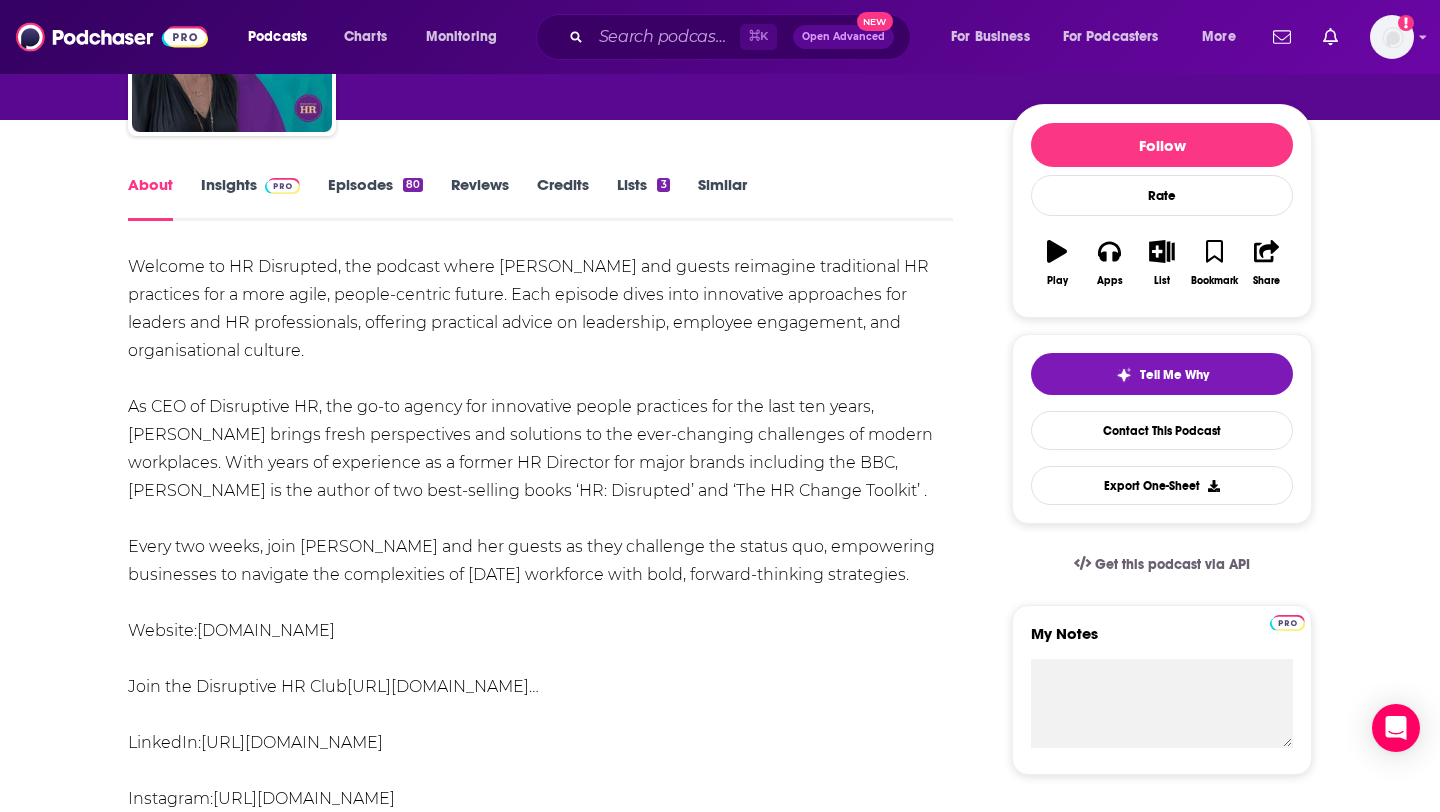 scroll, scrollTop: 61, scrollLeft: 0, axis: vertical 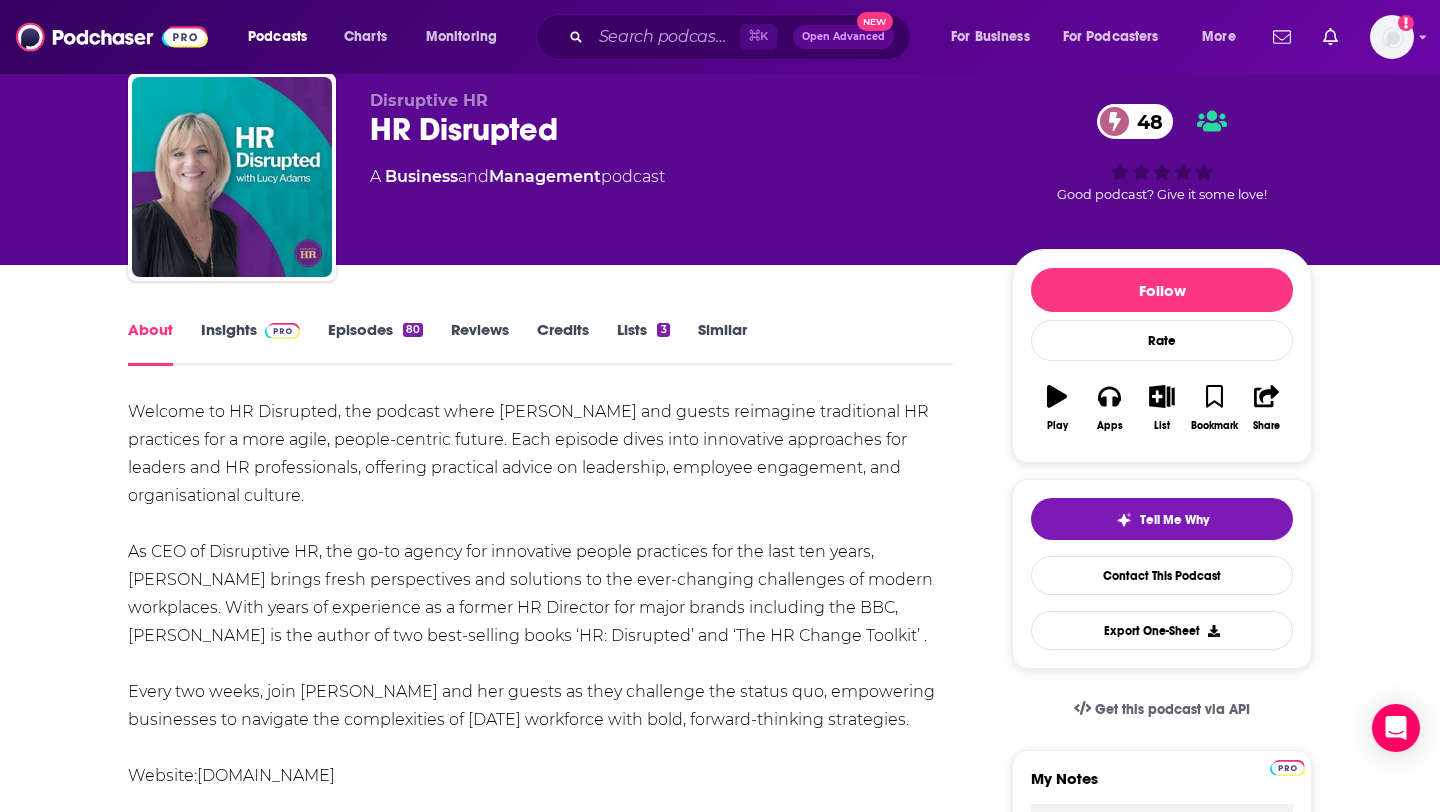 click on "Insights" at bounding box center [250, 343] 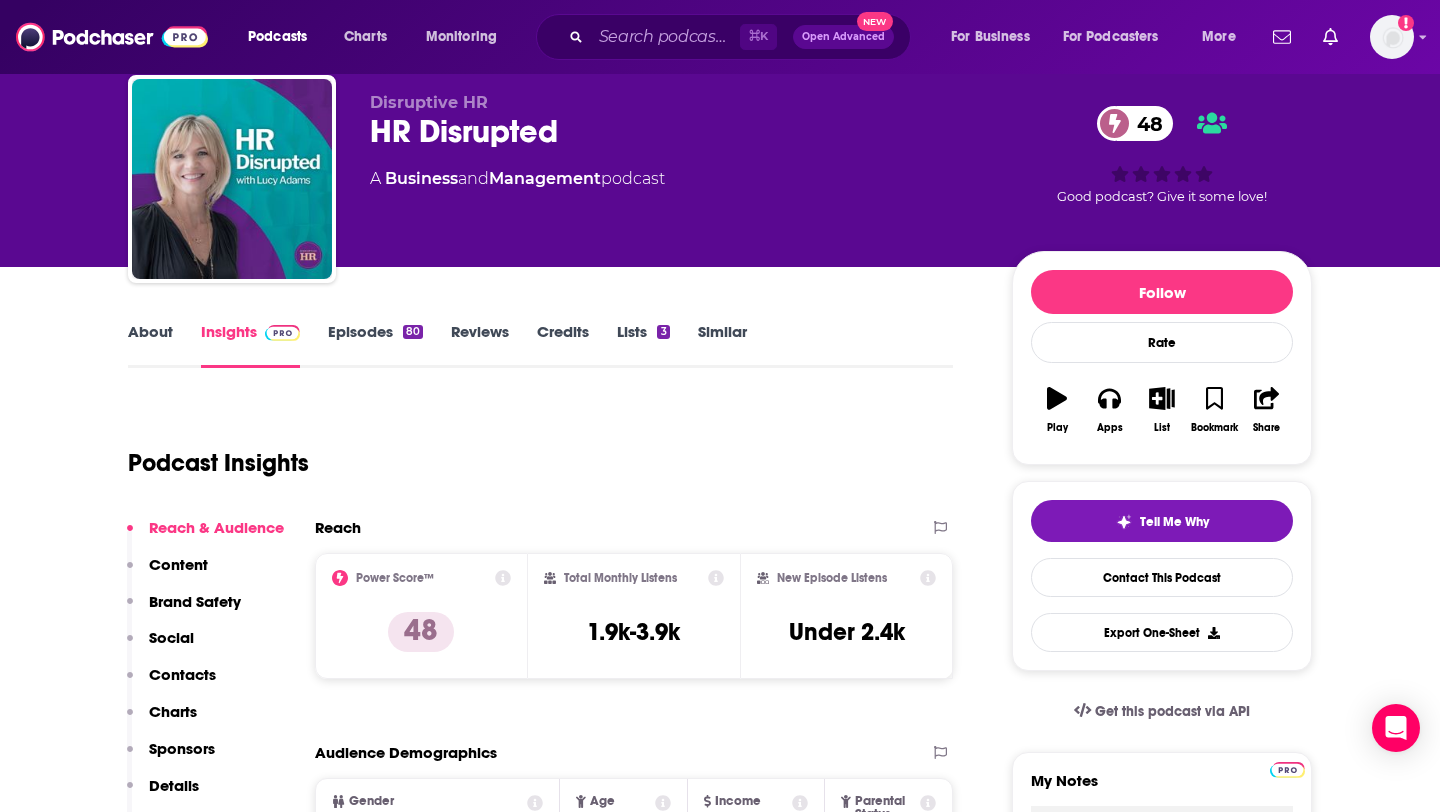 scroll, scrollTop: 48, scrollLeft: 0, axis: vertical 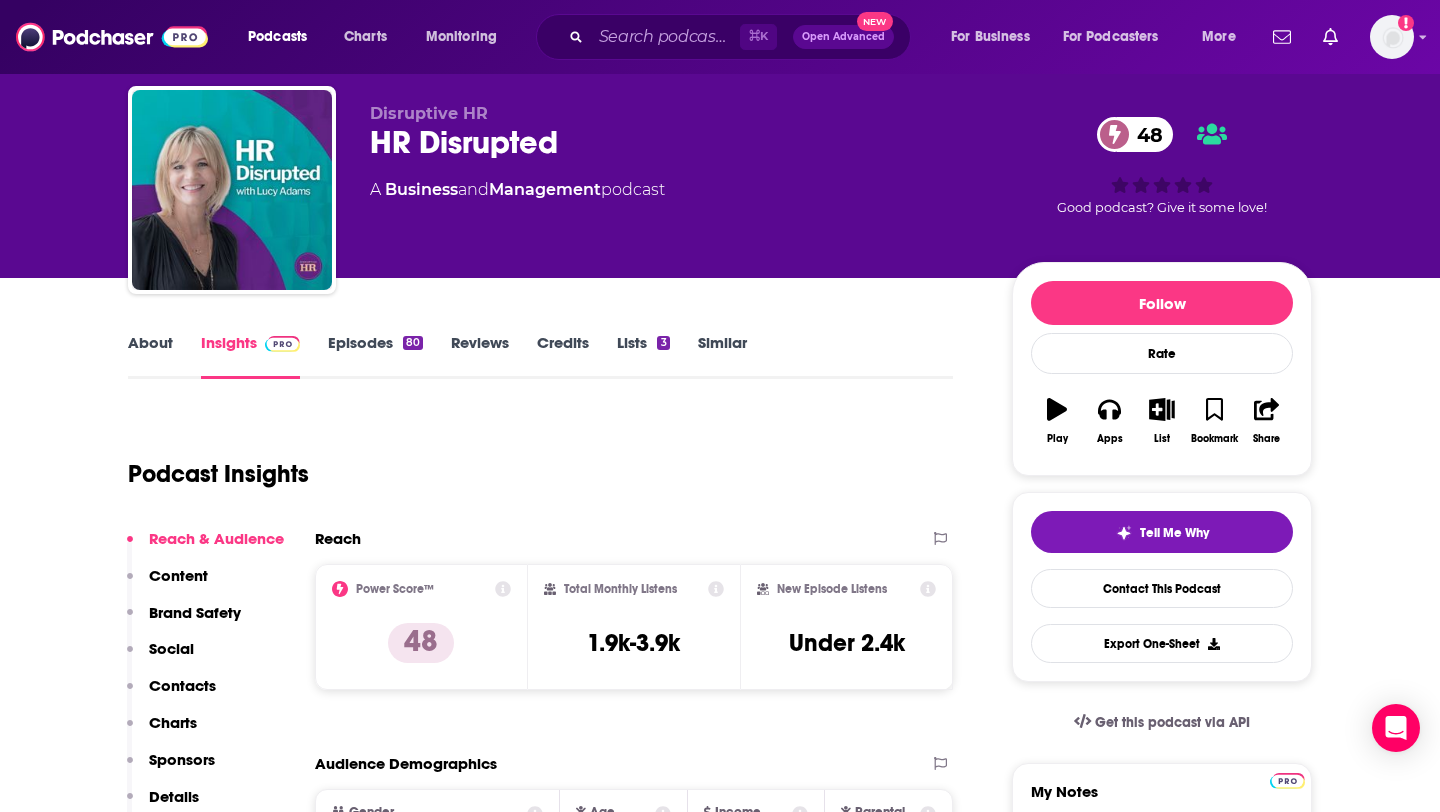 click on "Episodes 80" at bounding box center (375, 356) 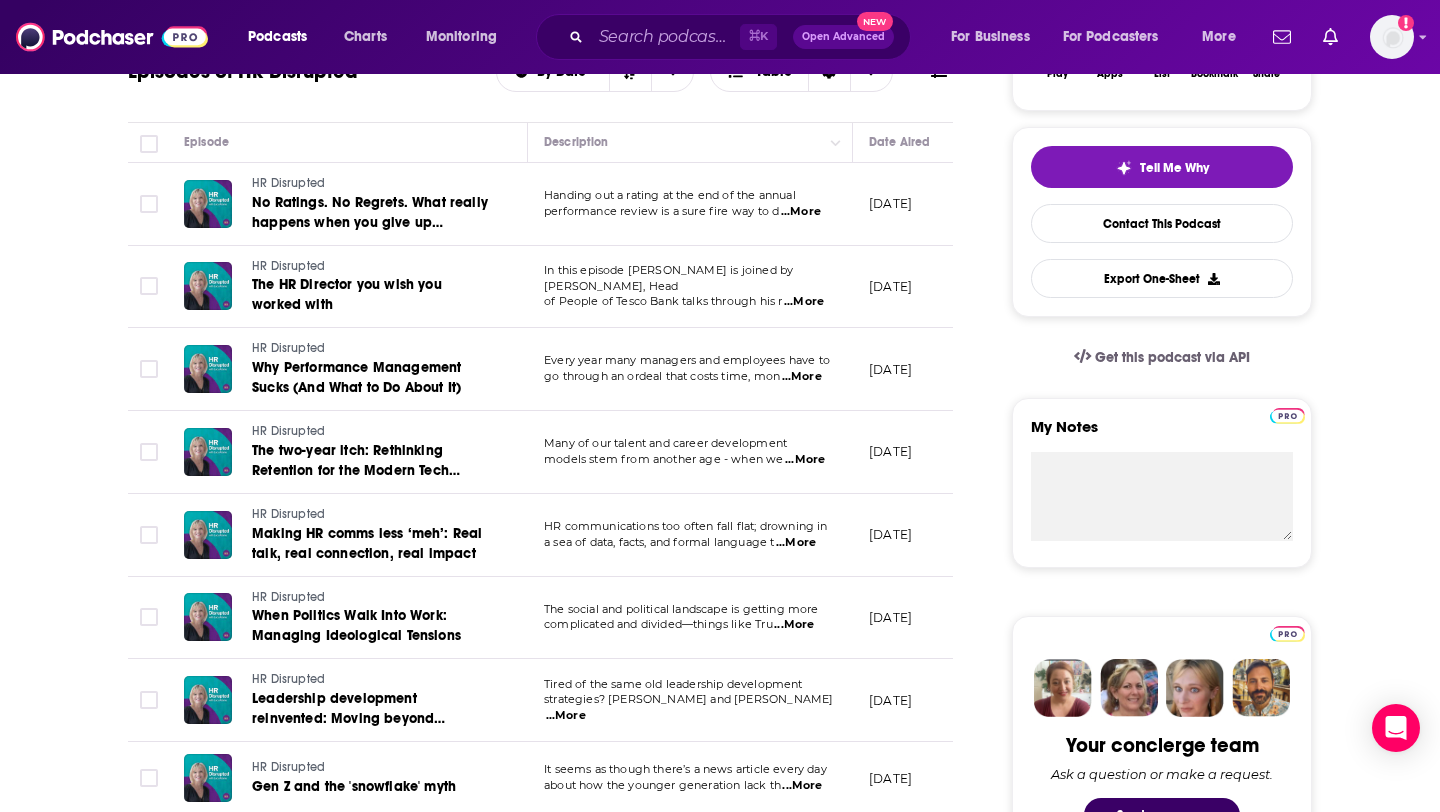scroll, scrollTop: 418, scrollLeft: 0, axis: vertical 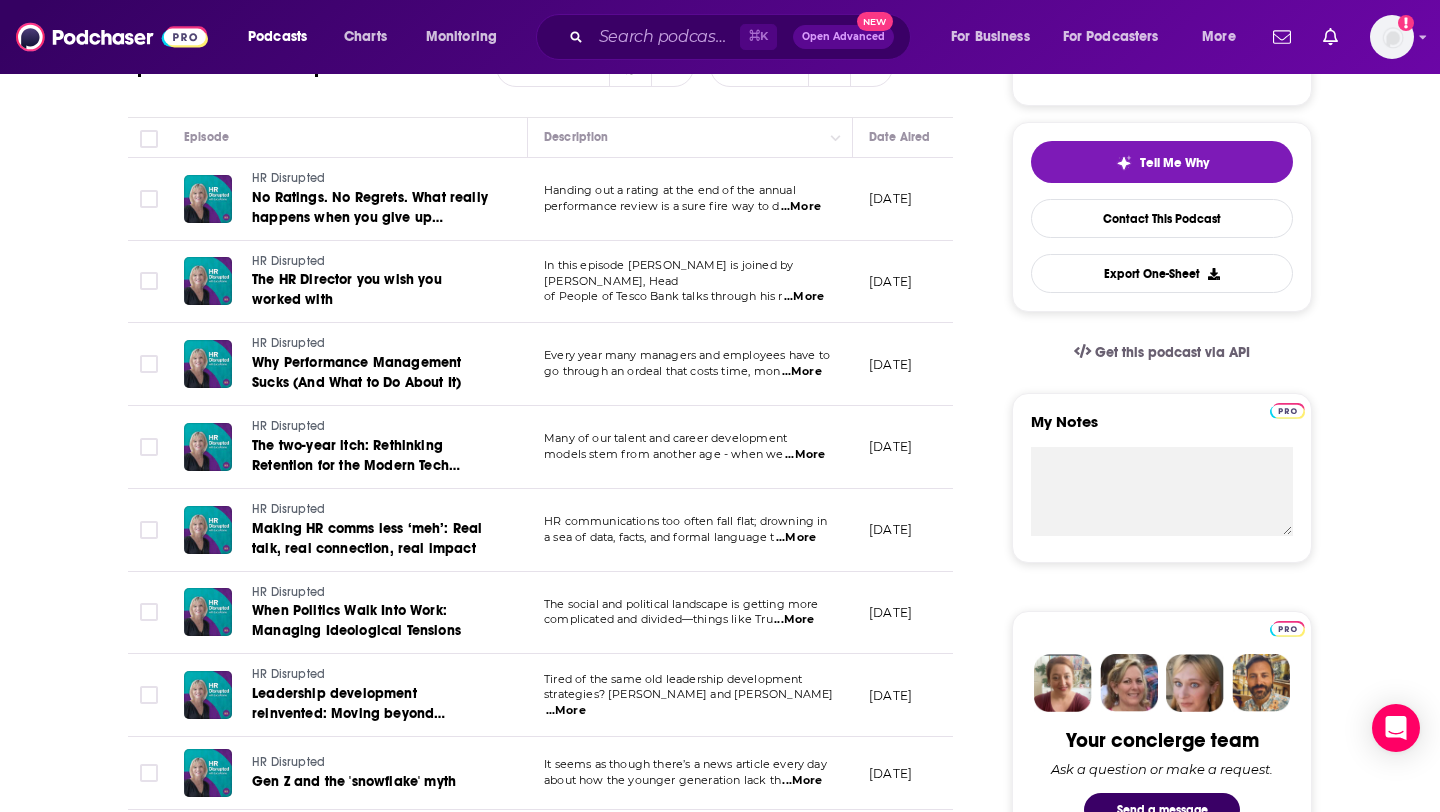 click on "...More" at bounding box center (804, 297) 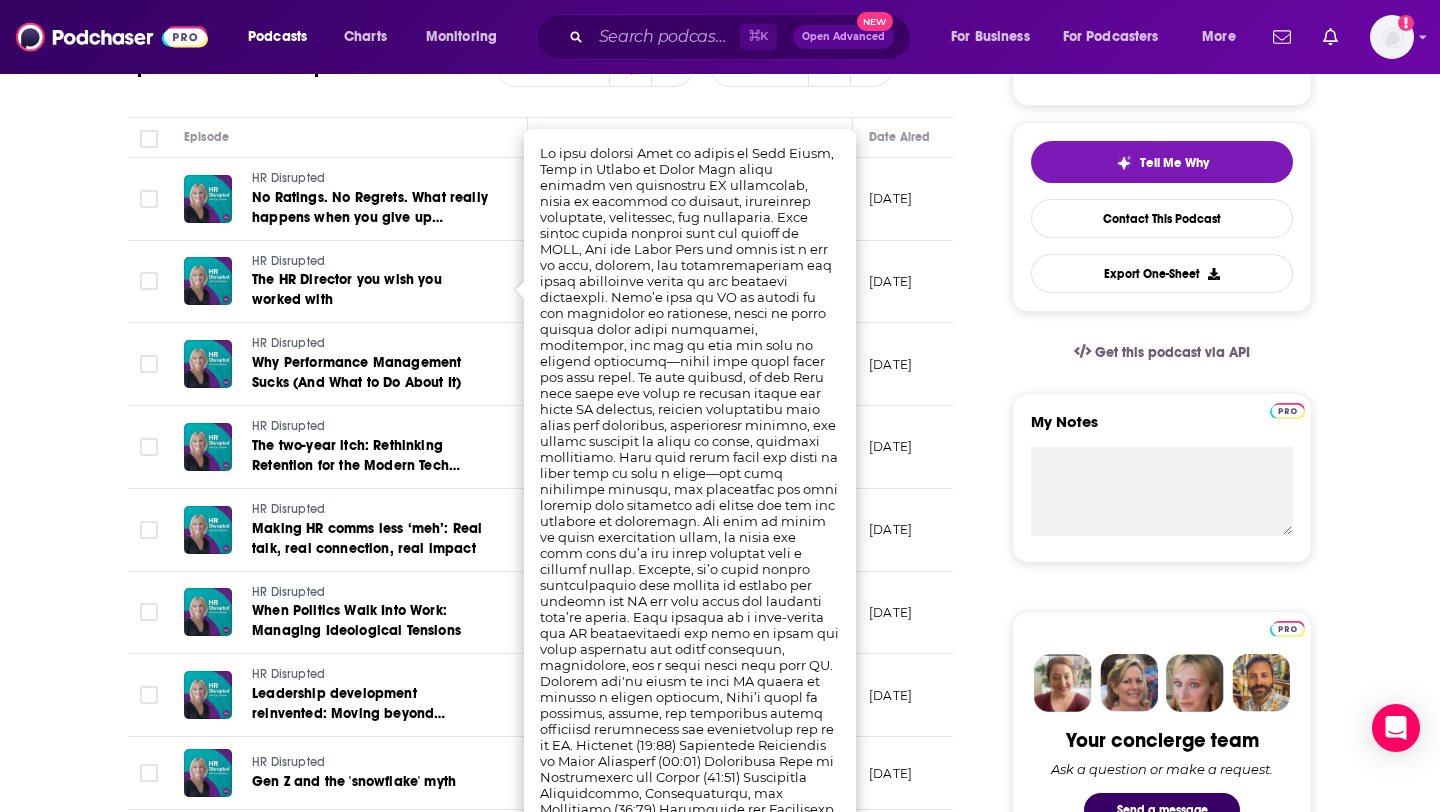 click on "About Insights Episodes 80 Reviews Credits Lists 3 Similar Episodes of HR Disrupted By Date Table Episode Description Date Aired Reach Episode Guests Length HR Disrupted No Ratings. No Regrets. What really happens when you give up performance ratings Handing out a rating at the end of the annual performance review is a sure fire way to d  ...More July 1, 2025 1.6k-3.6k -- 32:35 s HR Disrupted The HR Director you wish you worked with In this episode Lucy is joined by Matt Brady, Head of People of Tesco Bank talks through his r  ...More June 17, 2025 Under 1.8k -- 36:41 s HR Disrupted Why Performance Management Sucks (And What to Do About It) Every year many managers and employees have to go through an ordeal that costs time, mon  ...More June 3, 2025 Under 1.8k -- 30:26 s HR Disrupted The two-year itch: Rethinking Retention for the Modern Tech Workforce Many of our talent and career development models stem from another age - when we  ...More May 20, 2025 Under 1.4k -- 33:01 s HR Disrupted  ...More May 6, 2025" at bounding box center [554, 1272] 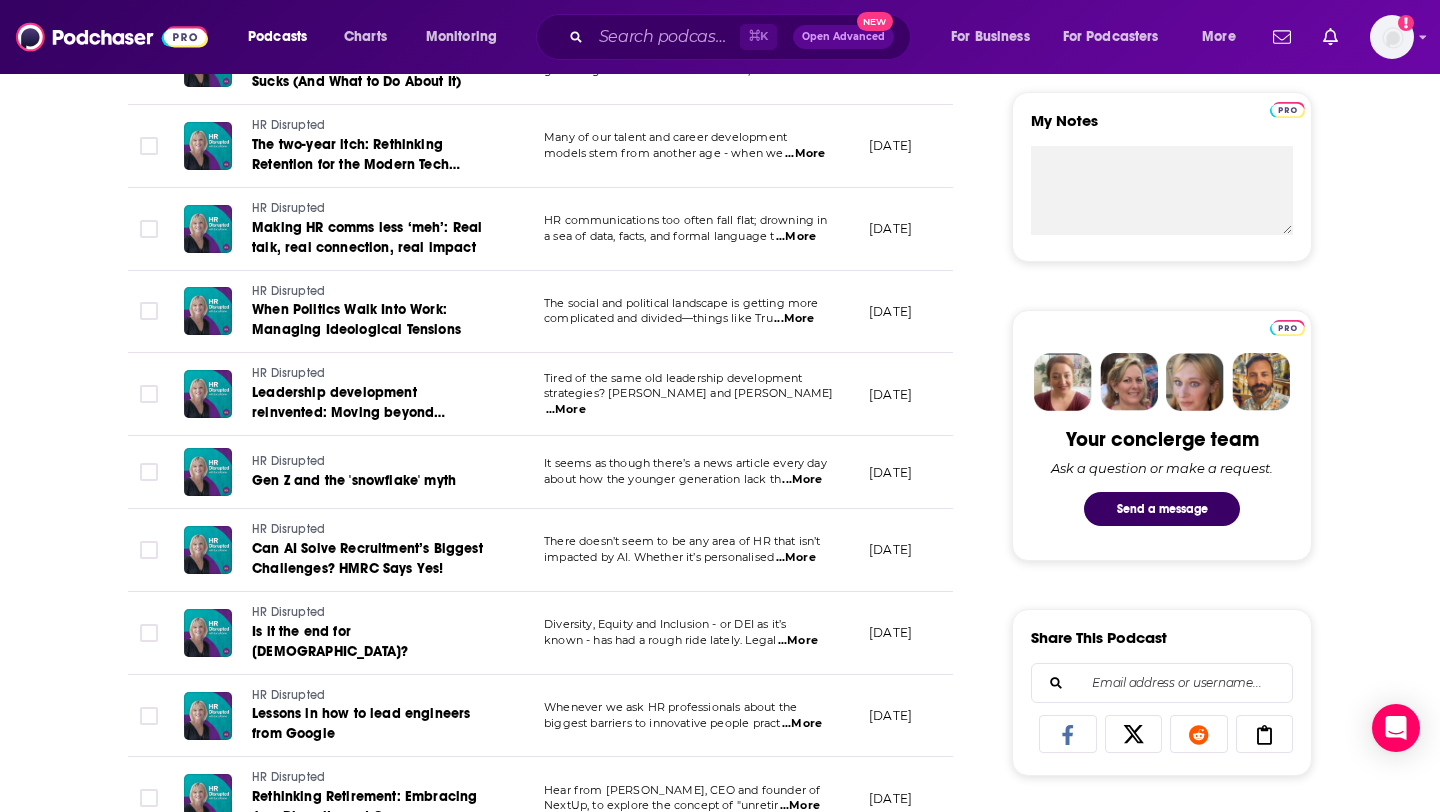 scroll, scrollTop: 722, scrollLeft: 0, axis: vertical 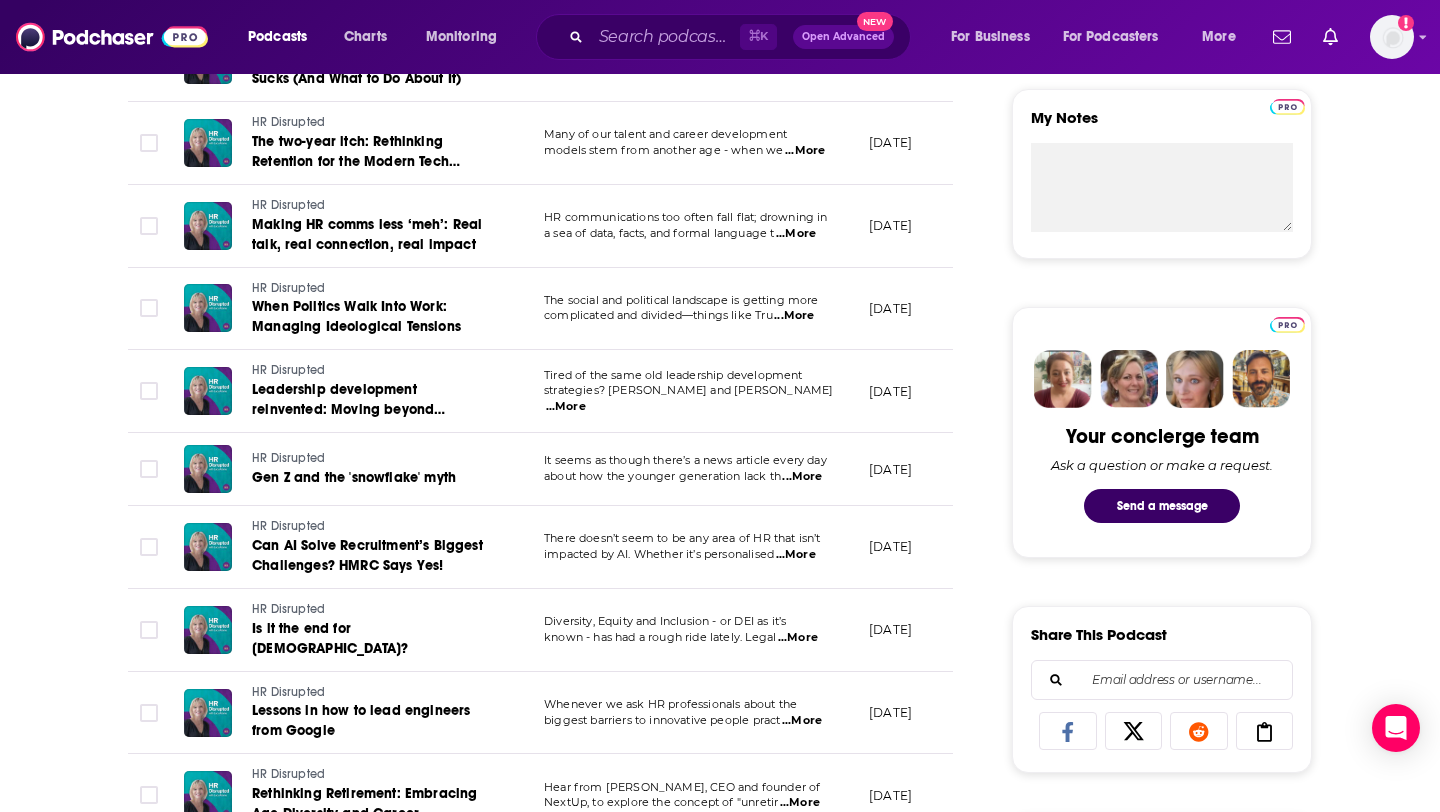 click on "...More" at bounding box center (566, 407) 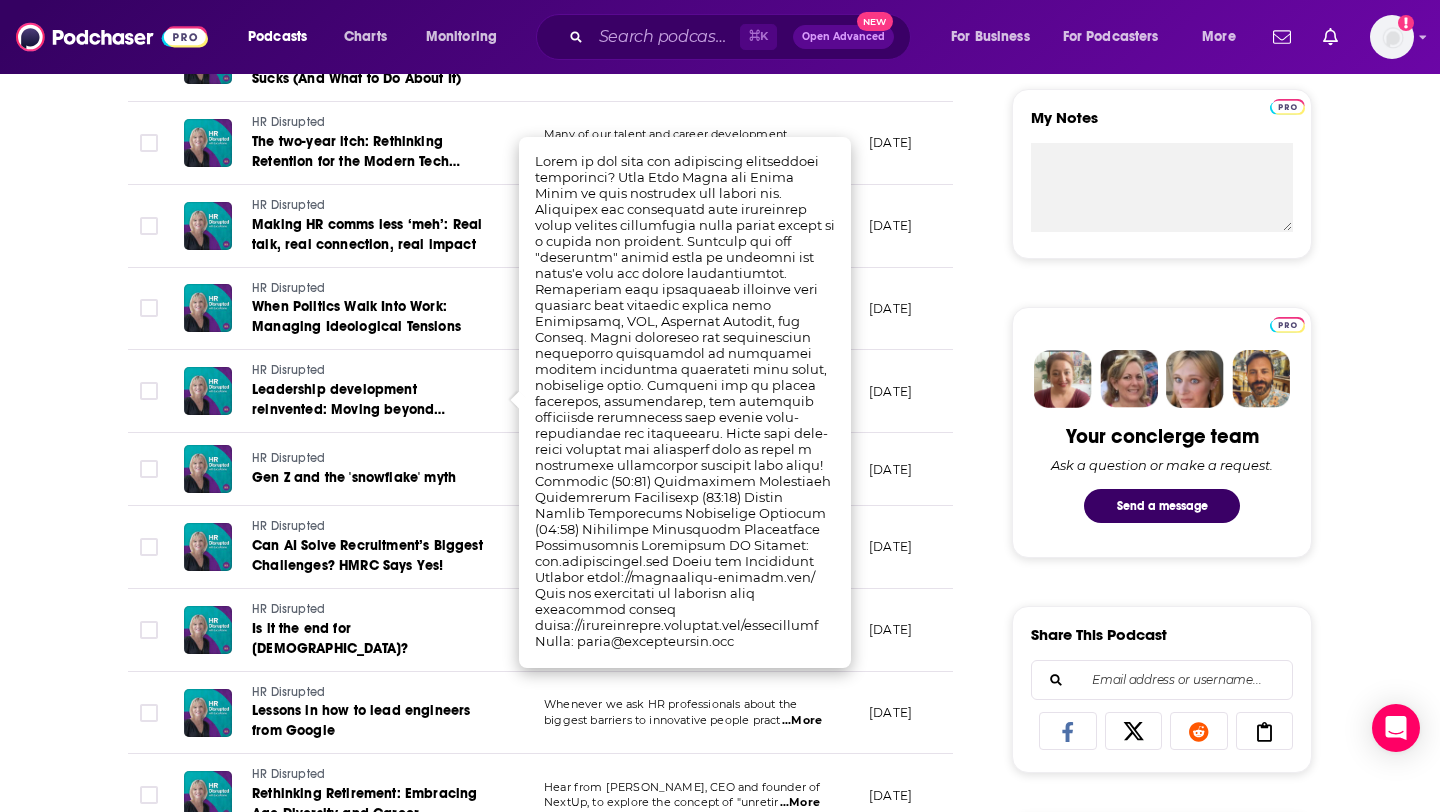 click on "About Insights Episodes 80 Reviews Credits Lists 3 Similar Episodes of HR Disrupted By Date Table Episode Description Date Aired Reach Episode Guests Length HR Disrupted No Ratings. No Regrets. What really happens when you give up performance ratings Handing out a rating at the end of the annual performance review is a sure fire way to d  ...More July 1, 2025 1.6k-3.6k -- 32:35 s HR Disrupted The HR Director you wish you worked with In this episode Lucy is joined by Matt Brady, Head of People of Tesco Bank talks through his r  ...More June 17, 2025 Under 1.8k -- 36:41 s HR Disrupted Why Performance Management Sucks (And What to Do About It) Every year many managers and employees have to go through an ordeal that costs time, mon  ...More June 3, 2025 Under 1.8k -- 30:26 s HR Disrupted The two-year itch: Rethinking Retention for the Modern Tech Workforce Many of our talent and career development models stem from another age - when we  ...More May 20, 2025 Under 1.4k -- 33:01 s HR Disrupted  ...More May 6, 2025" at bounding box center [554, 968] 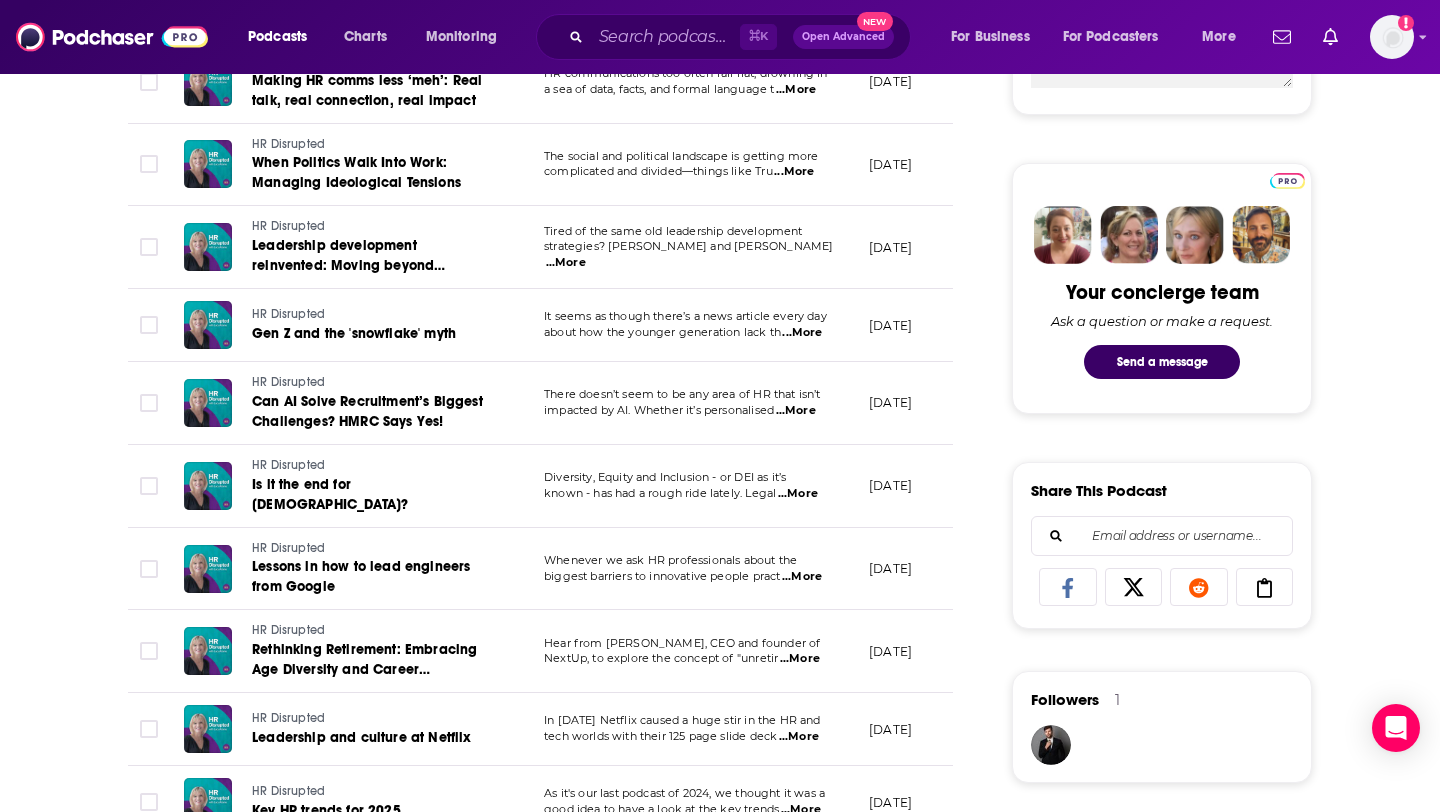 scroll, scrollTop: 868, scrollLeft: 0, axis: vertical 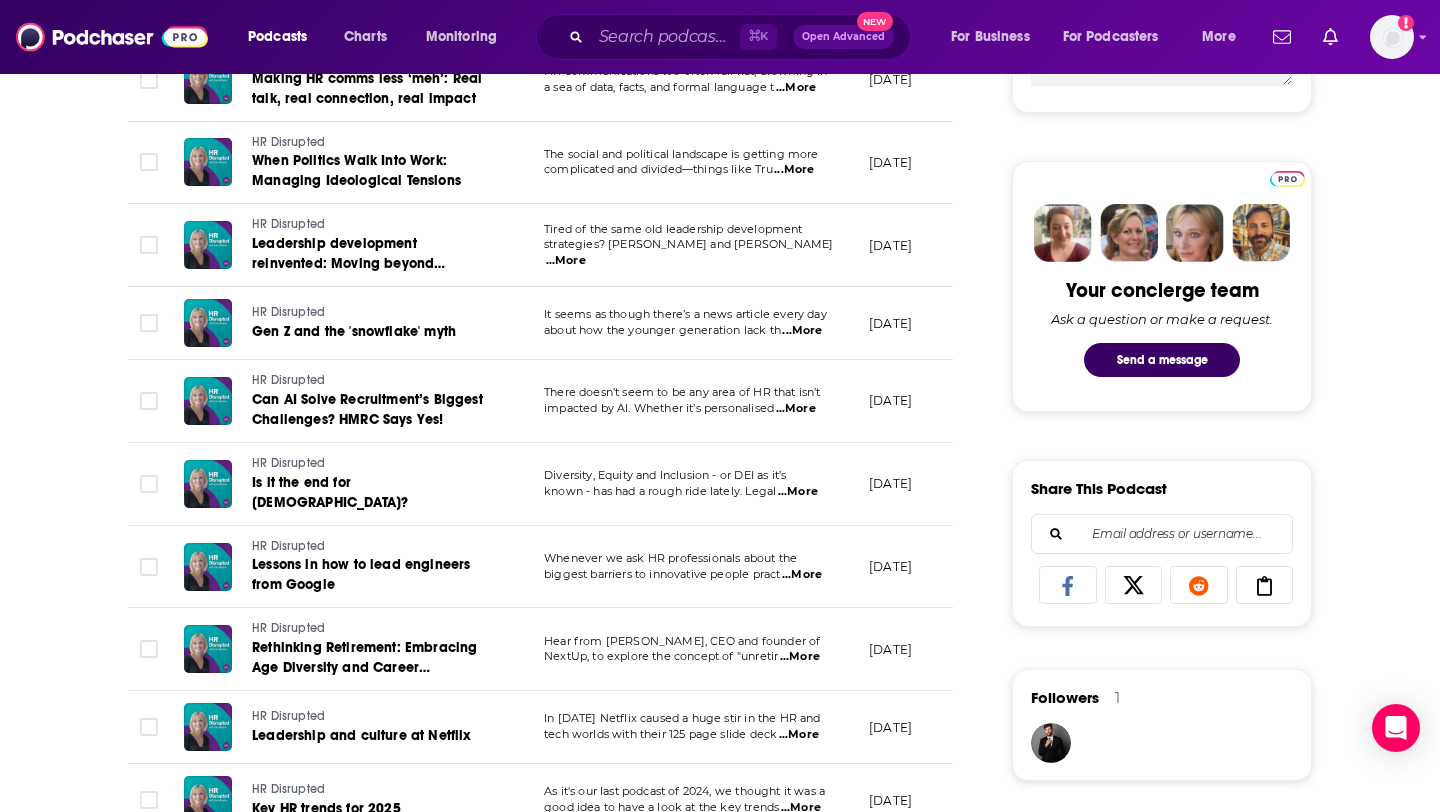 click on "...More" at bounding box center (796, 409) 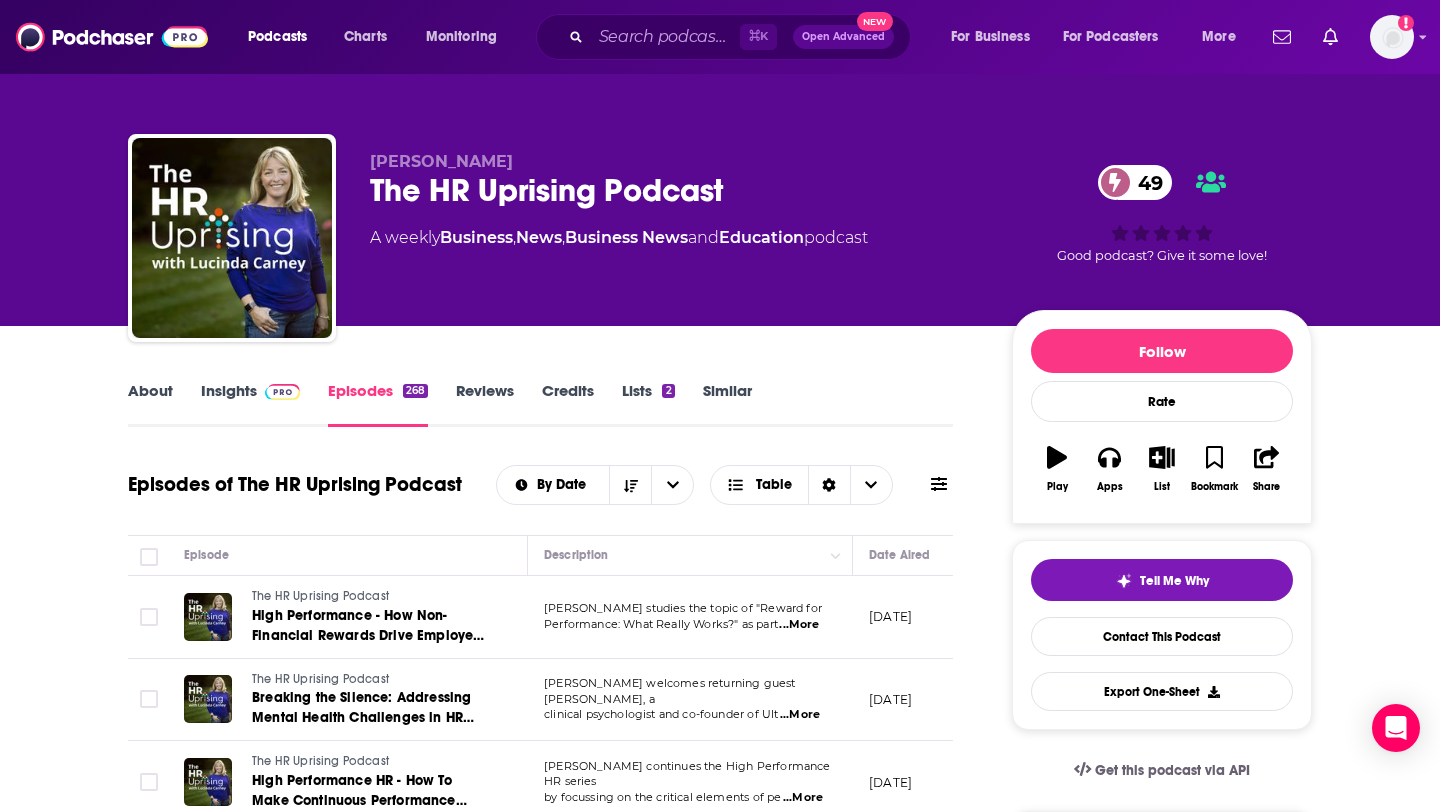 scroll, scrollTop: 522, scrollLeft: 0, axis: vertical 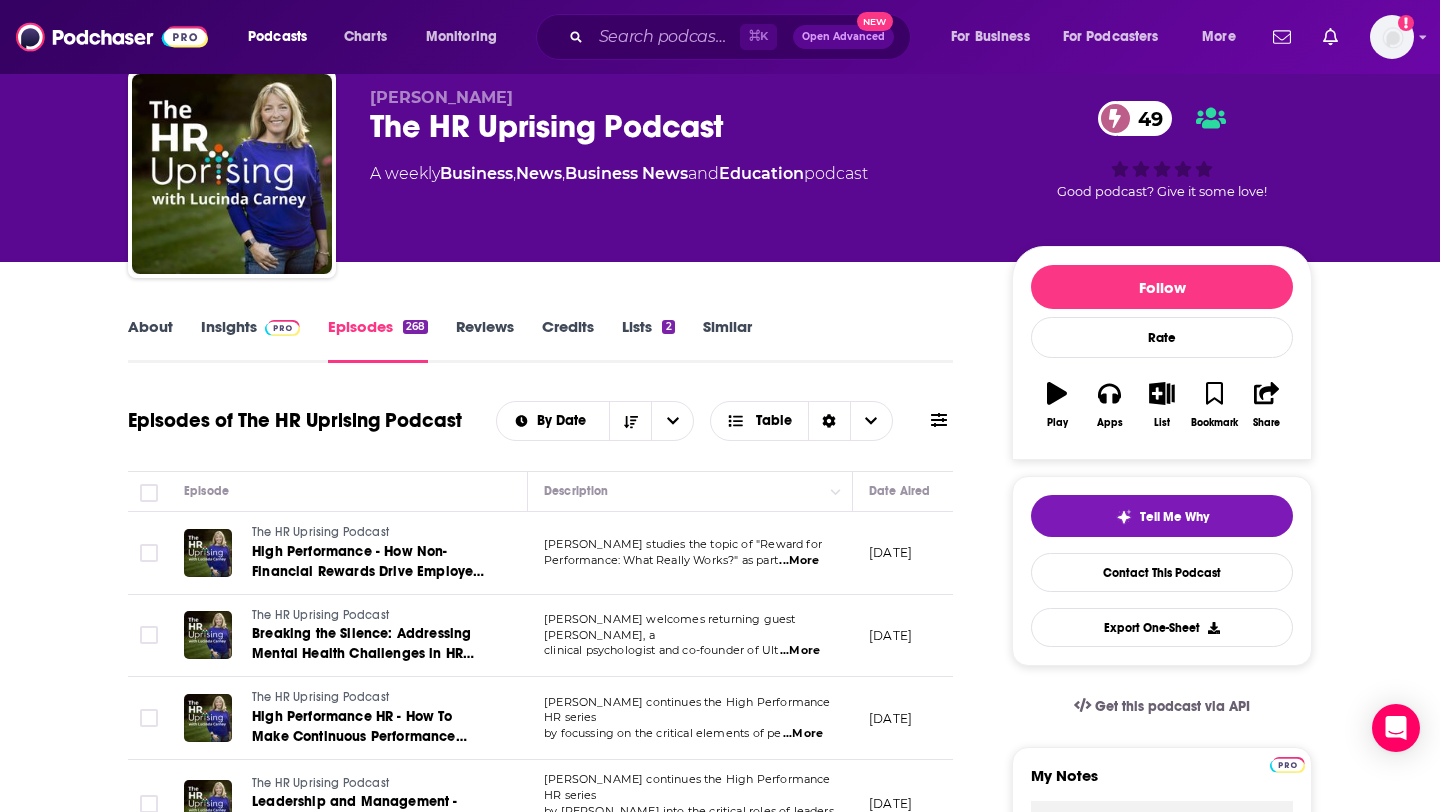 click at bounding box center (282, 328) 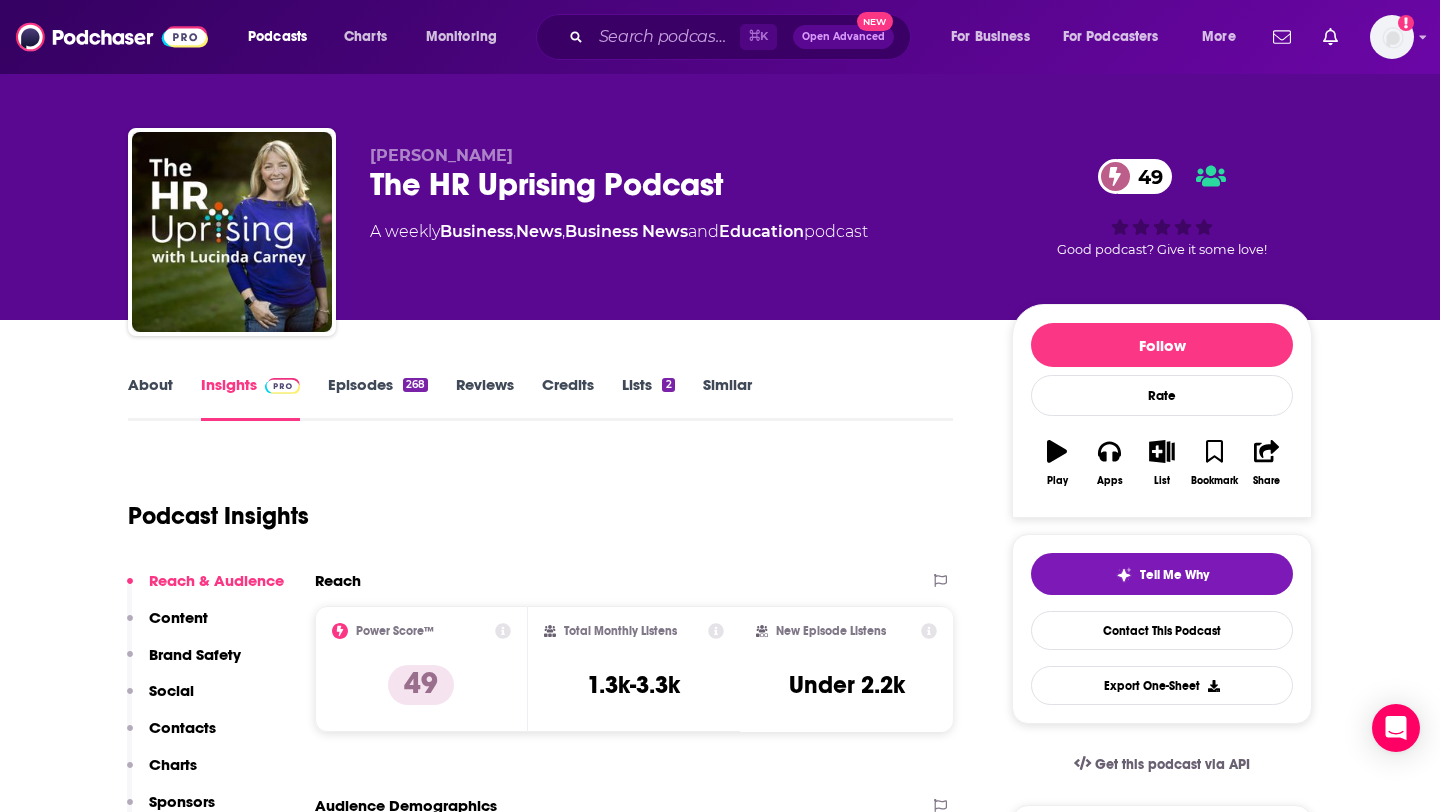 scroll, scrollTop: 0, scrollLeft: 0, axis: both 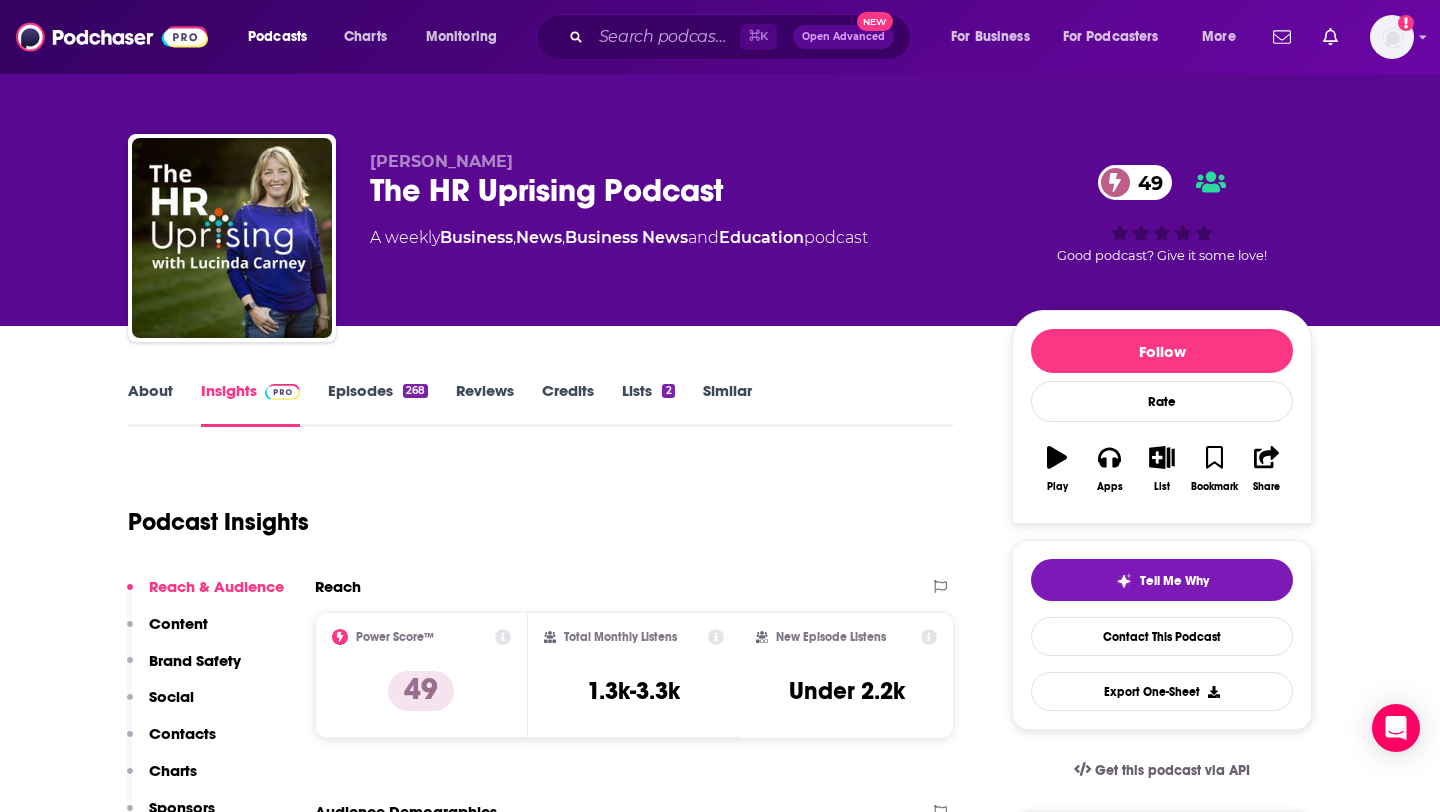 click on "Episodes 268" at bounding box center (378, 404) 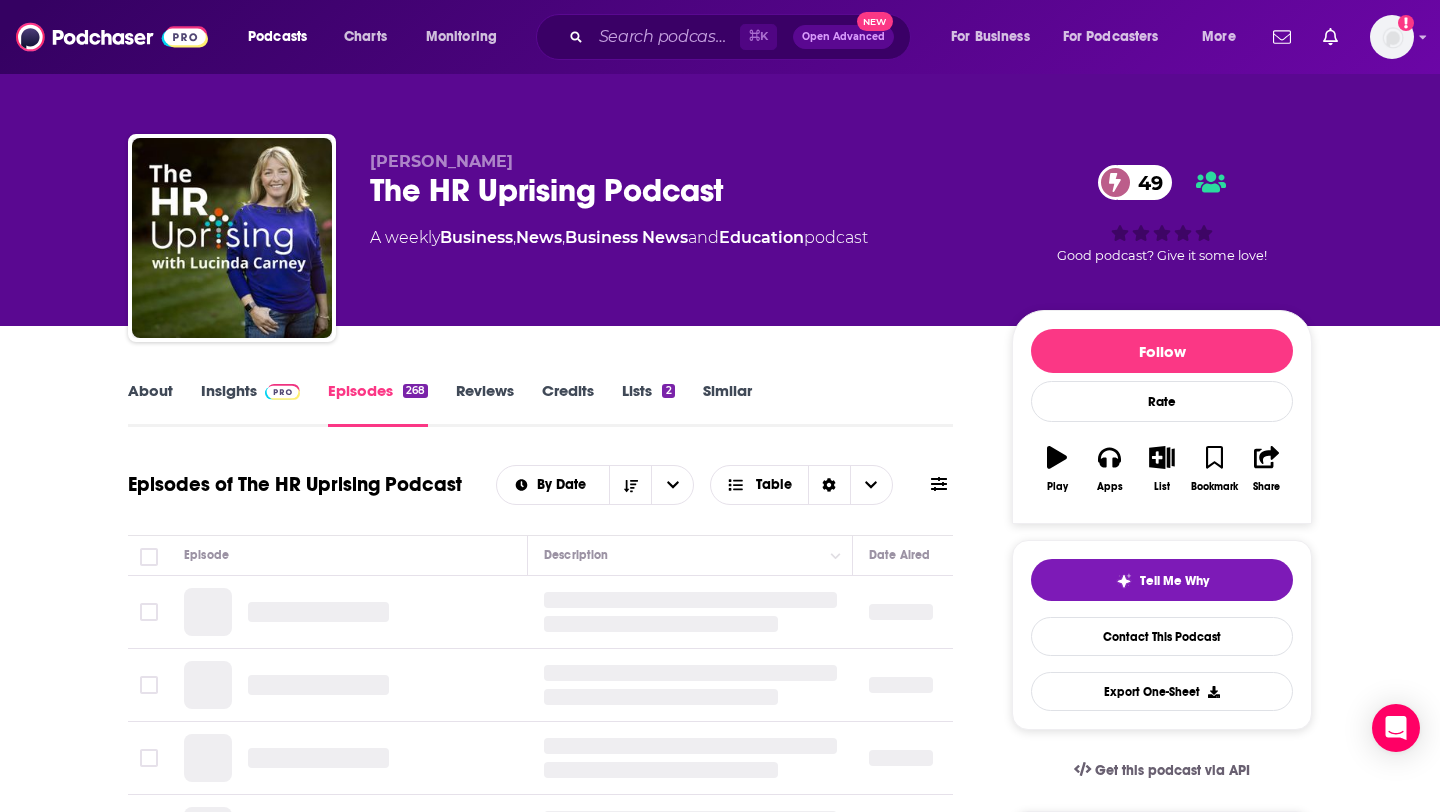 click on "About" at bounding box center [150, 404] 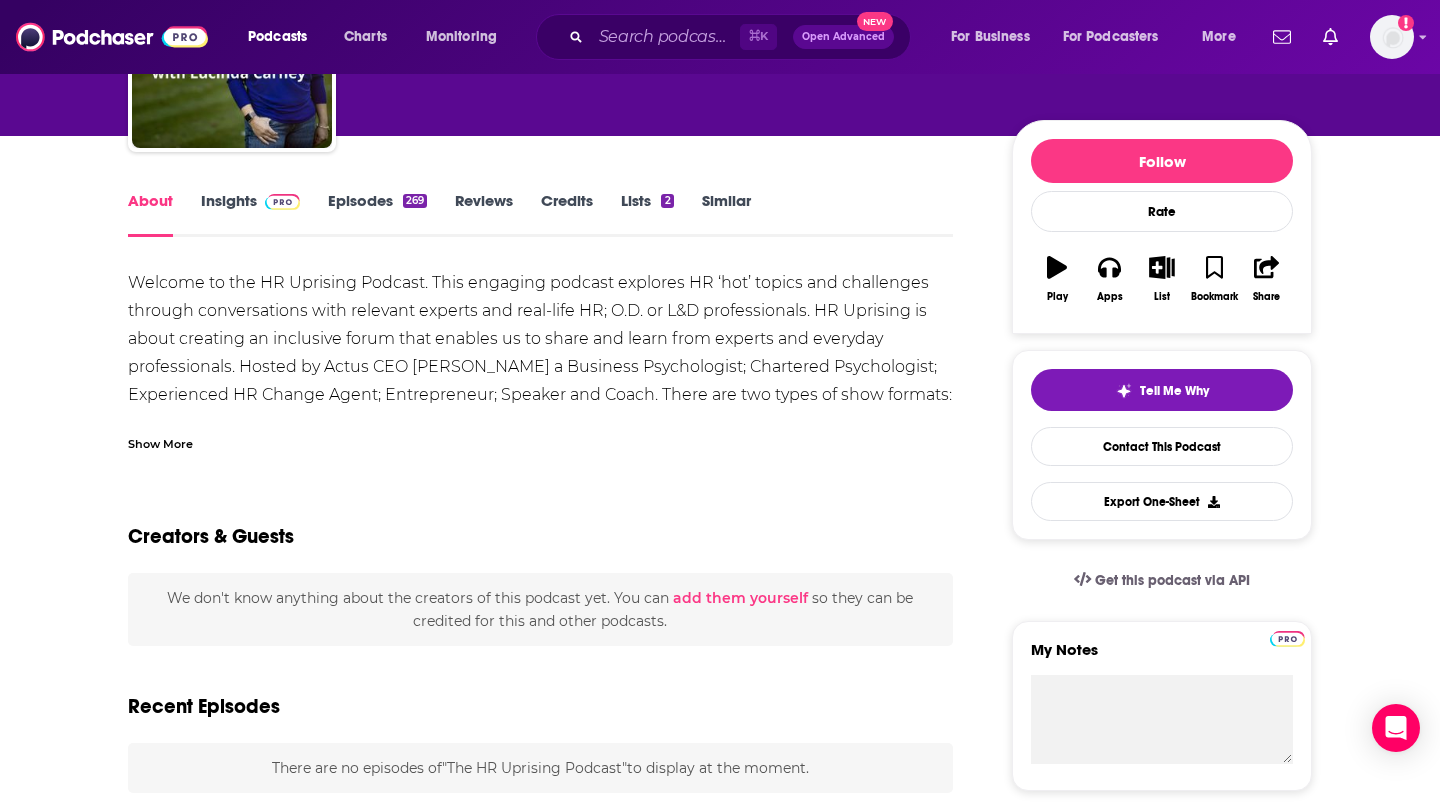 scroll, scrollTop: 193, scrollLeft: 0, axis: vertical 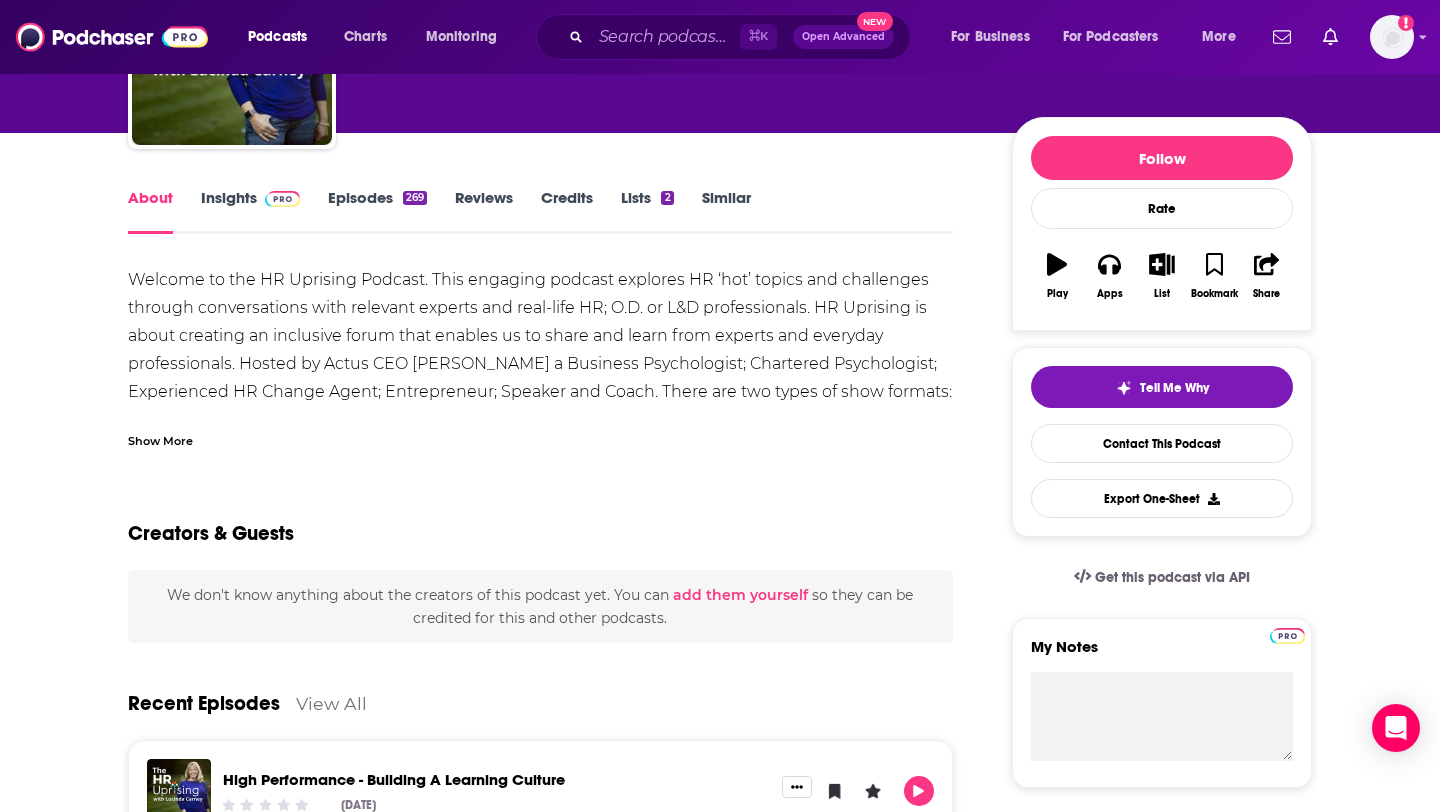 click on "Show More" at bounding box center [160, 439] 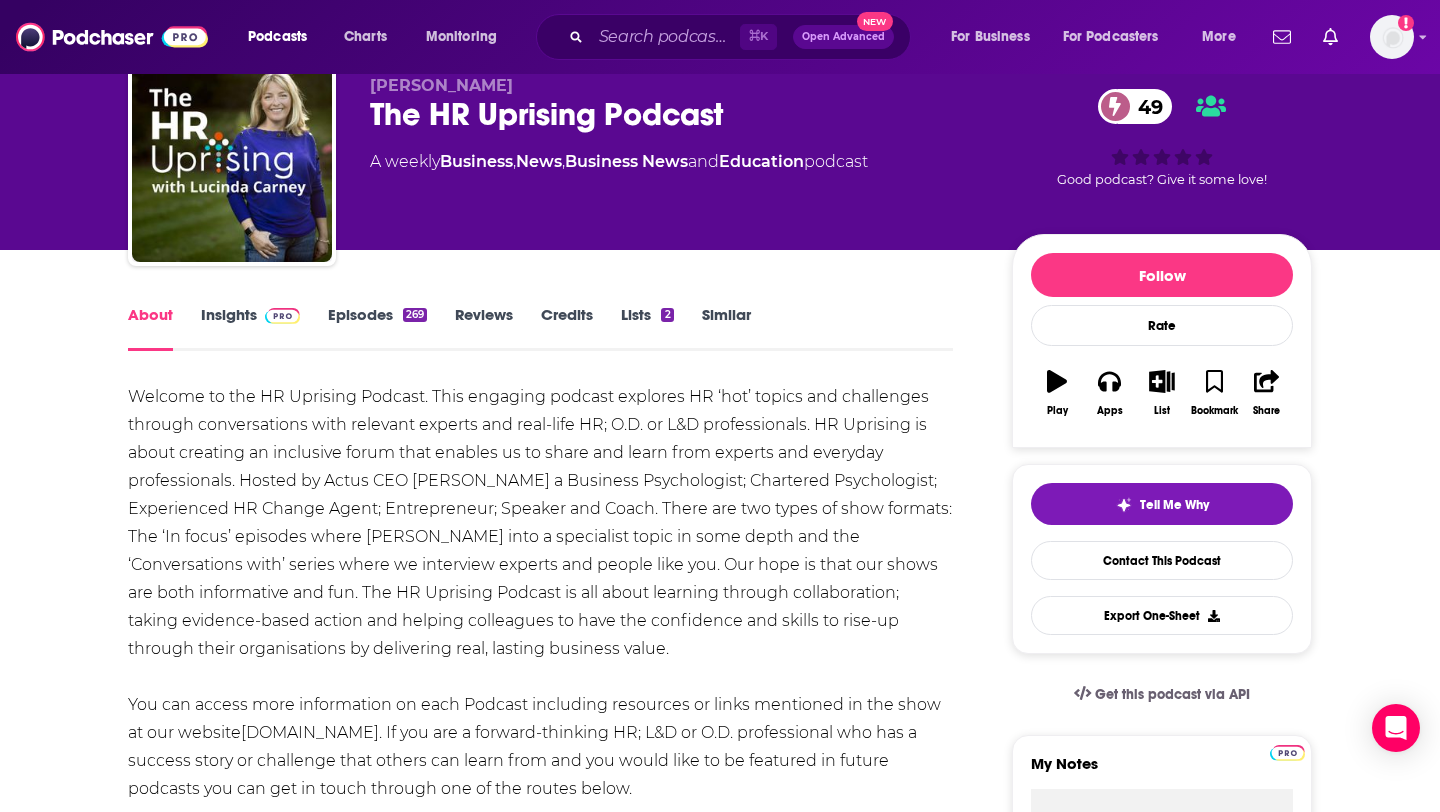 scroll, scrollTop: 67, scrollLeft: 0, axis: vertical 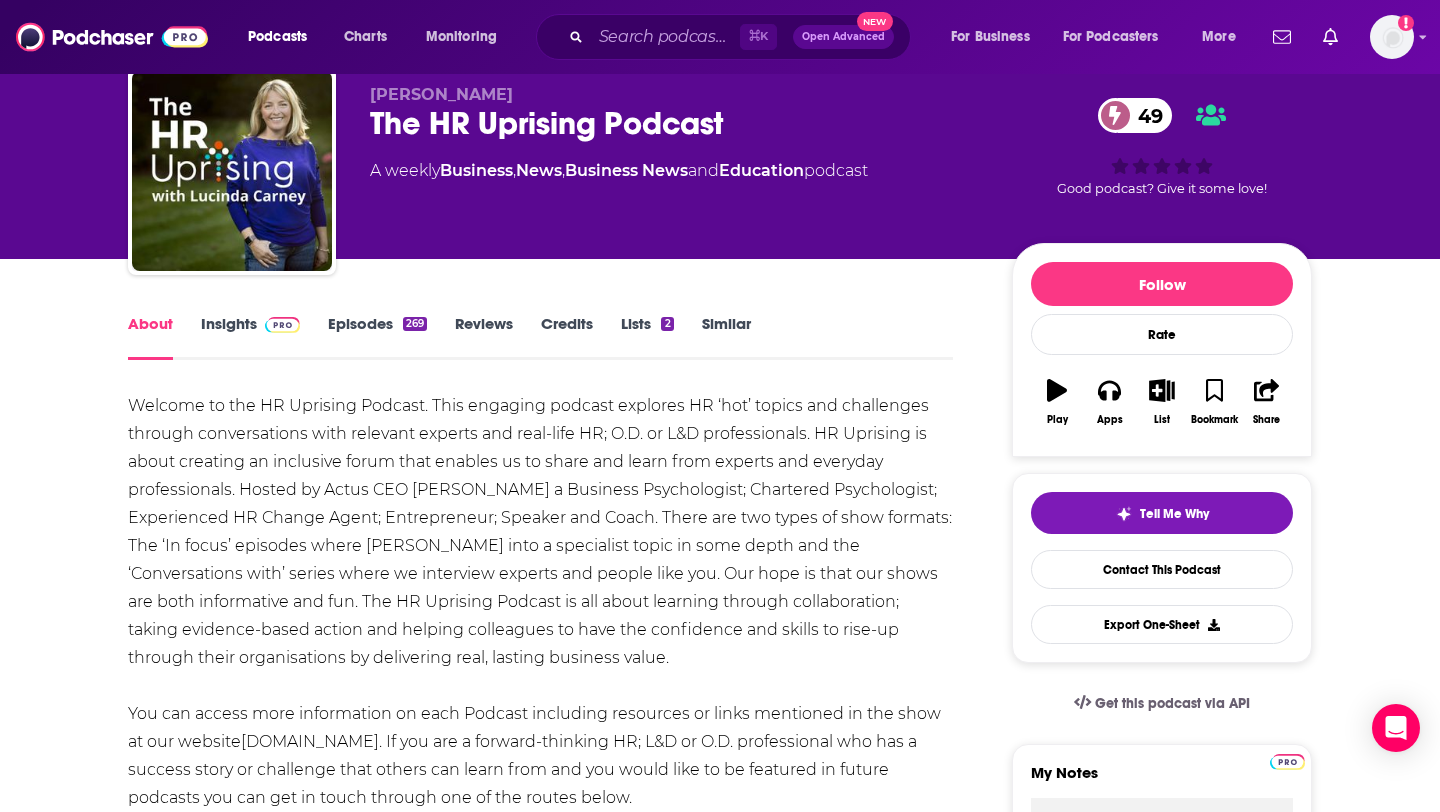 click on "About Insights Episodes 269 Reviews Credits Lists 2 Similar" at bounding box center (540, 335) 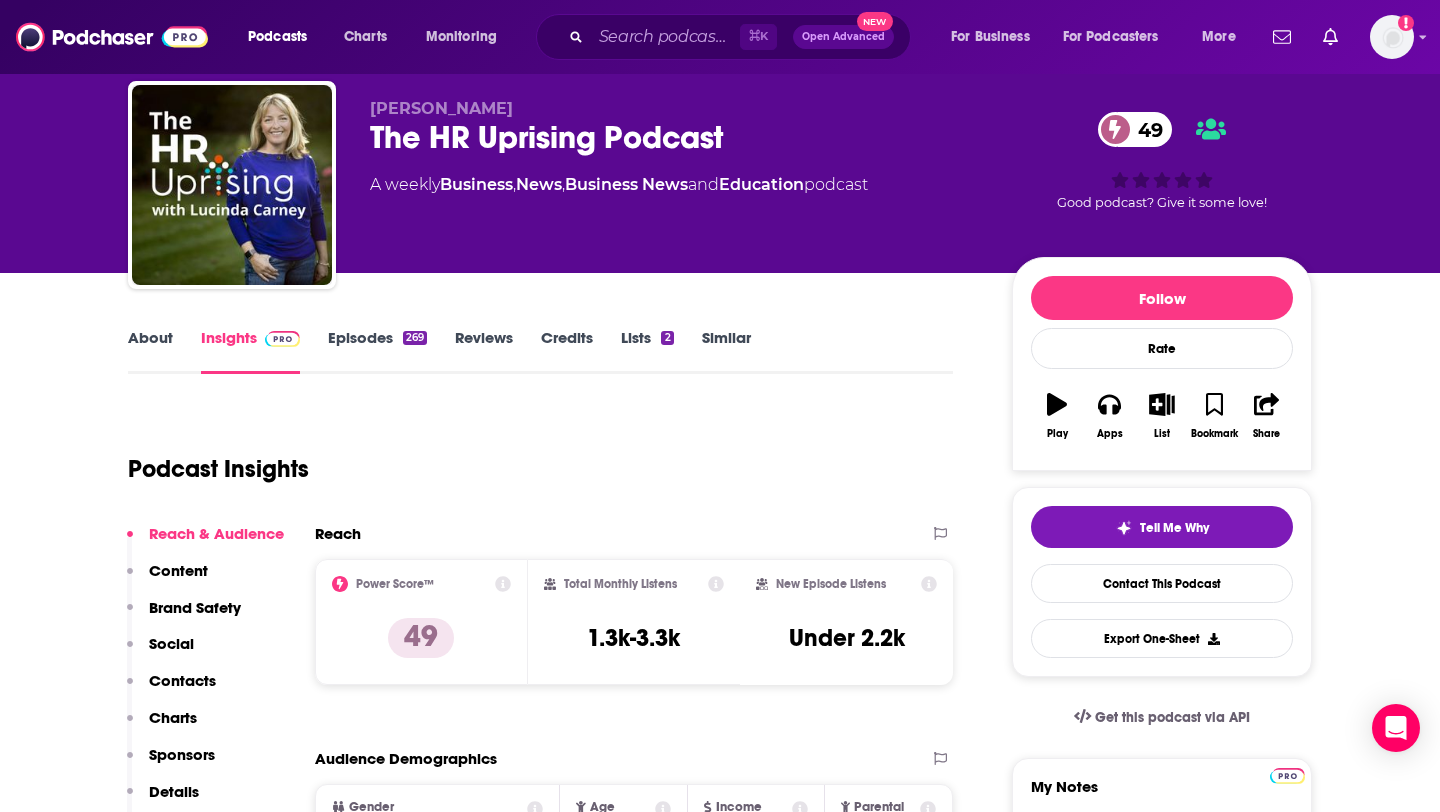 scroll, scrollTop: 0, scrollLeft: 0, axis: both 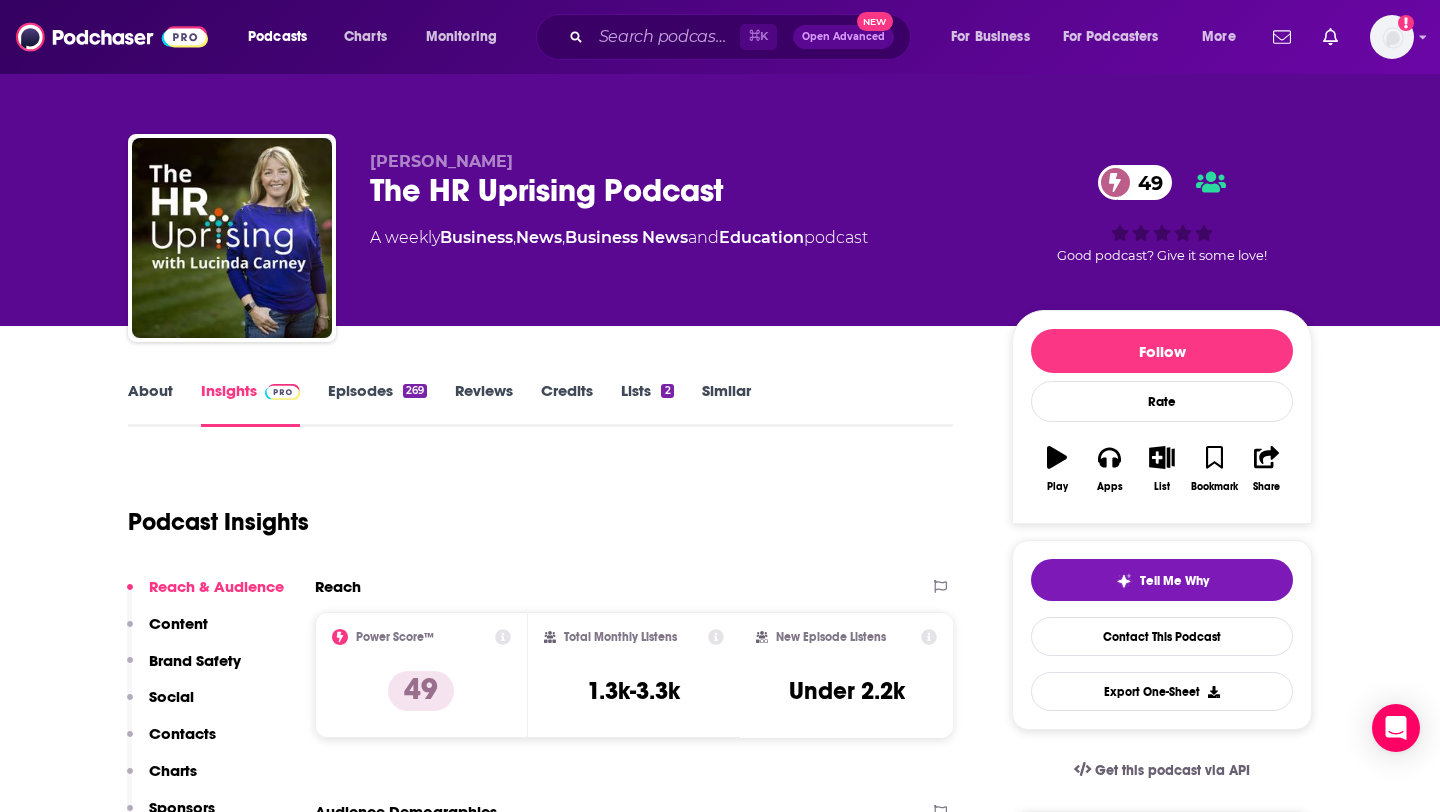 click on "Episodes 269" at bounding box center [377, 404] 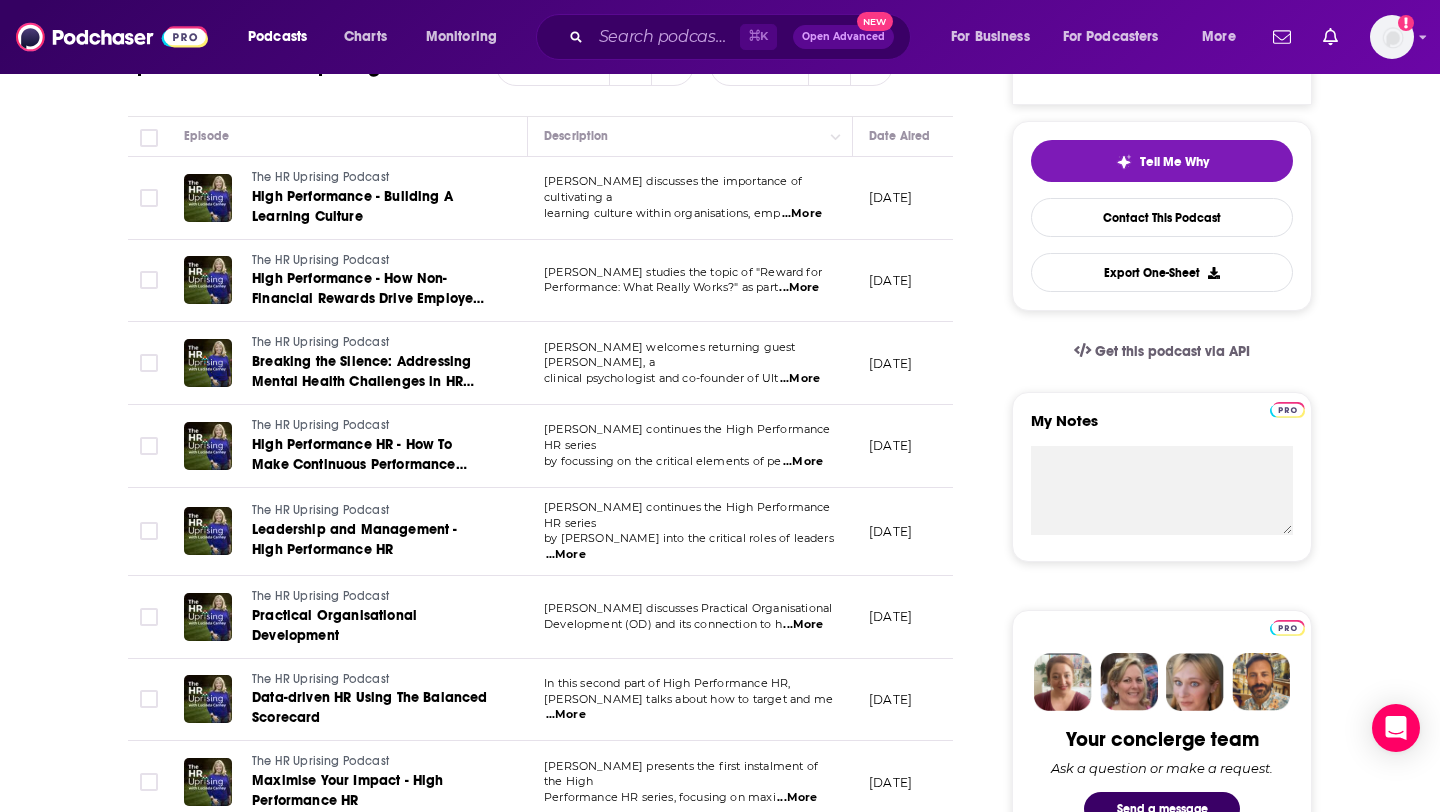 scroll, scrollTop: 421, scrollLeft: 0, axis: vertical 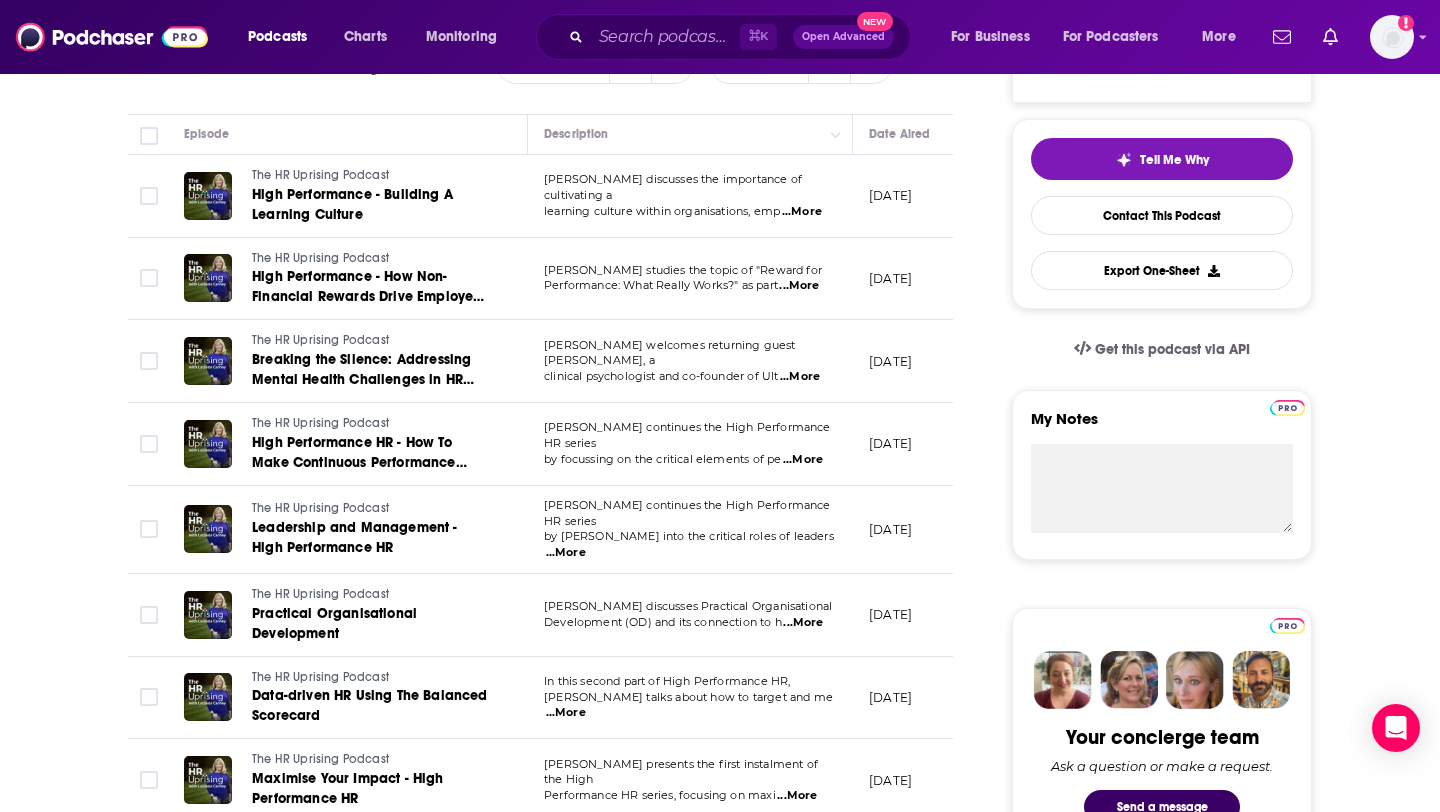 click on "Lucinda welcomes returning guest Dr. Jo Burrell, a clinical psychologist and co-founder of Ult  ...More" at bounding box center [690, 361] 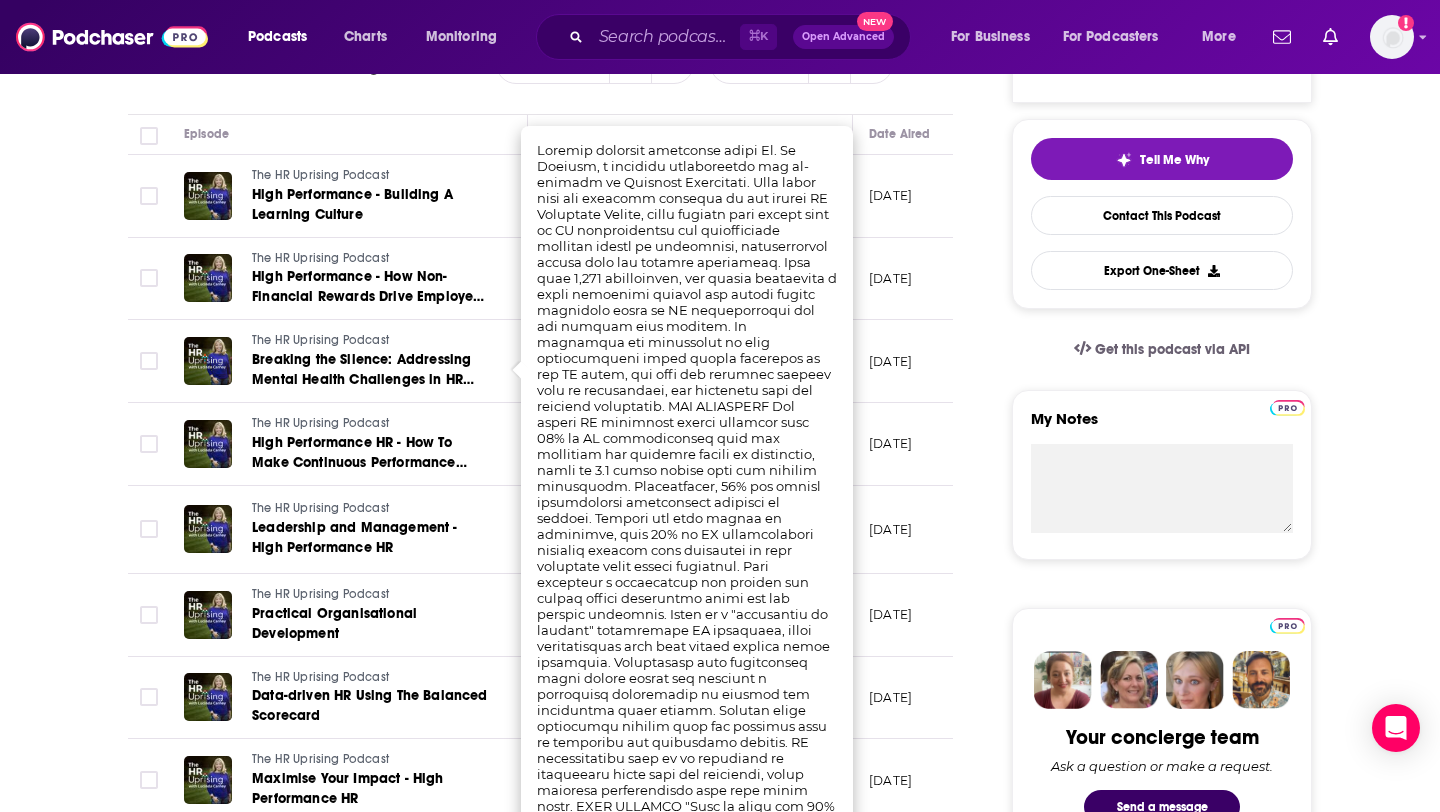 click on "About Insights Episodes 269 Reviews Credits Lists 2 Similar Episodes of The HR Uprising Podcast By Date Table Episode Description Date Aired Reach Episode Guests Length The HR Uprising Podcast High Performance - Building A Learning Culture Lucinda discusses the importance of cultivating a learning culture within organisations, emp  ...More July 14, 2025  Pending -- 28:58 s The HR Uprising Podcast High Performance - How Non-Financial Rewards Drive Employee Engagement and Performance Lucinda studies the topic of "Reward for Performance: What Really Works?" as part  ...More June 30, 2025 Under 2.8k -- 33:41 s The HR Uprising Podcast Breaking the Silence: Addressing Mental Health Challenges in HR with Dr. Jo Burrell Lucinda welcomes returning guest Dr. Jo Burrell, a clinical psychologist and co-founder of Ult  ...More June 15, 2025 Under 2.2k -- 32:10 s The HR Uprising Podcast High Performance HR - How To Make Continuous Performance Management A Reality Lucinda continues the High Performance HR series  ...More s" at bounding box center [554, 1269] 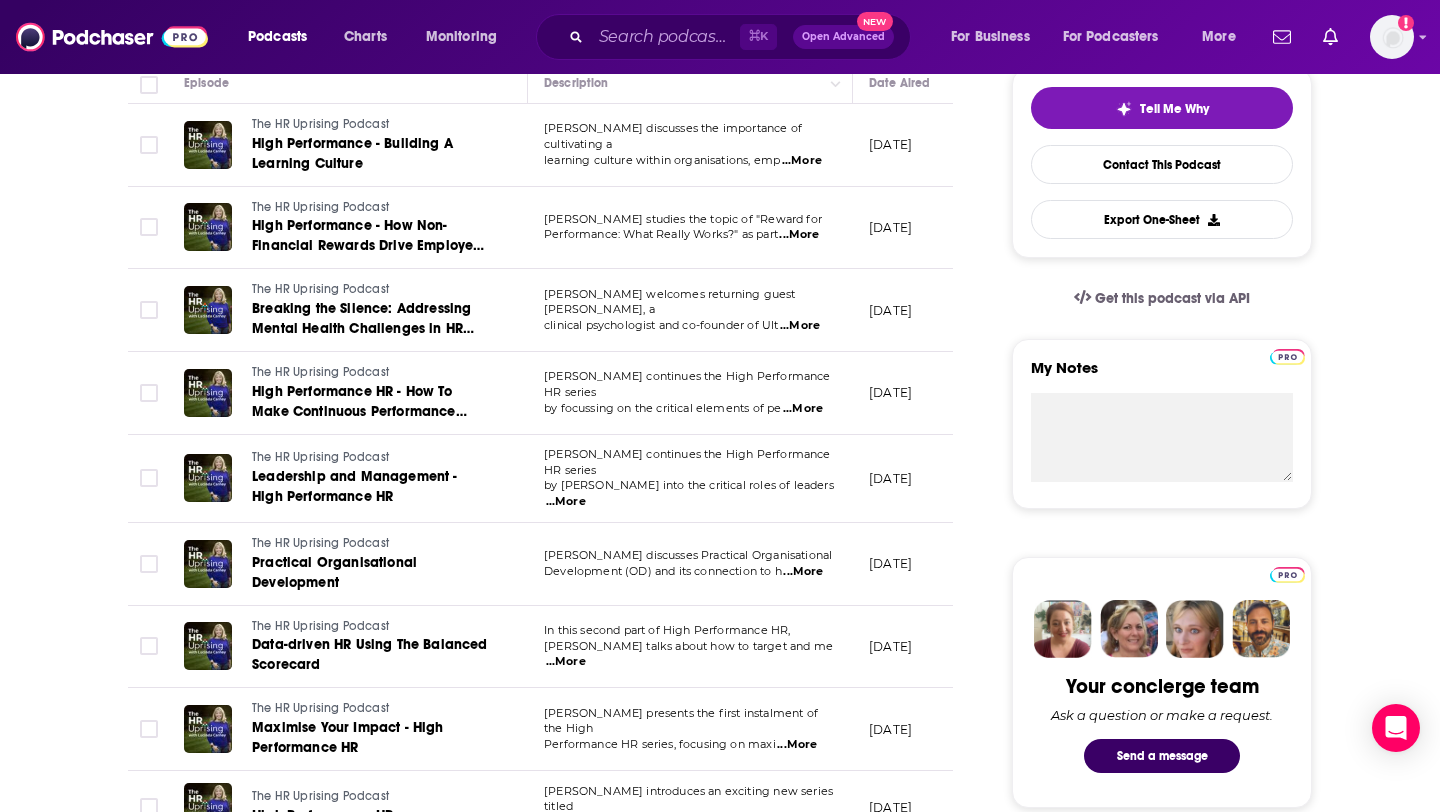 scroll, scrollTop: 0, scrollLeft: 0, axis: both 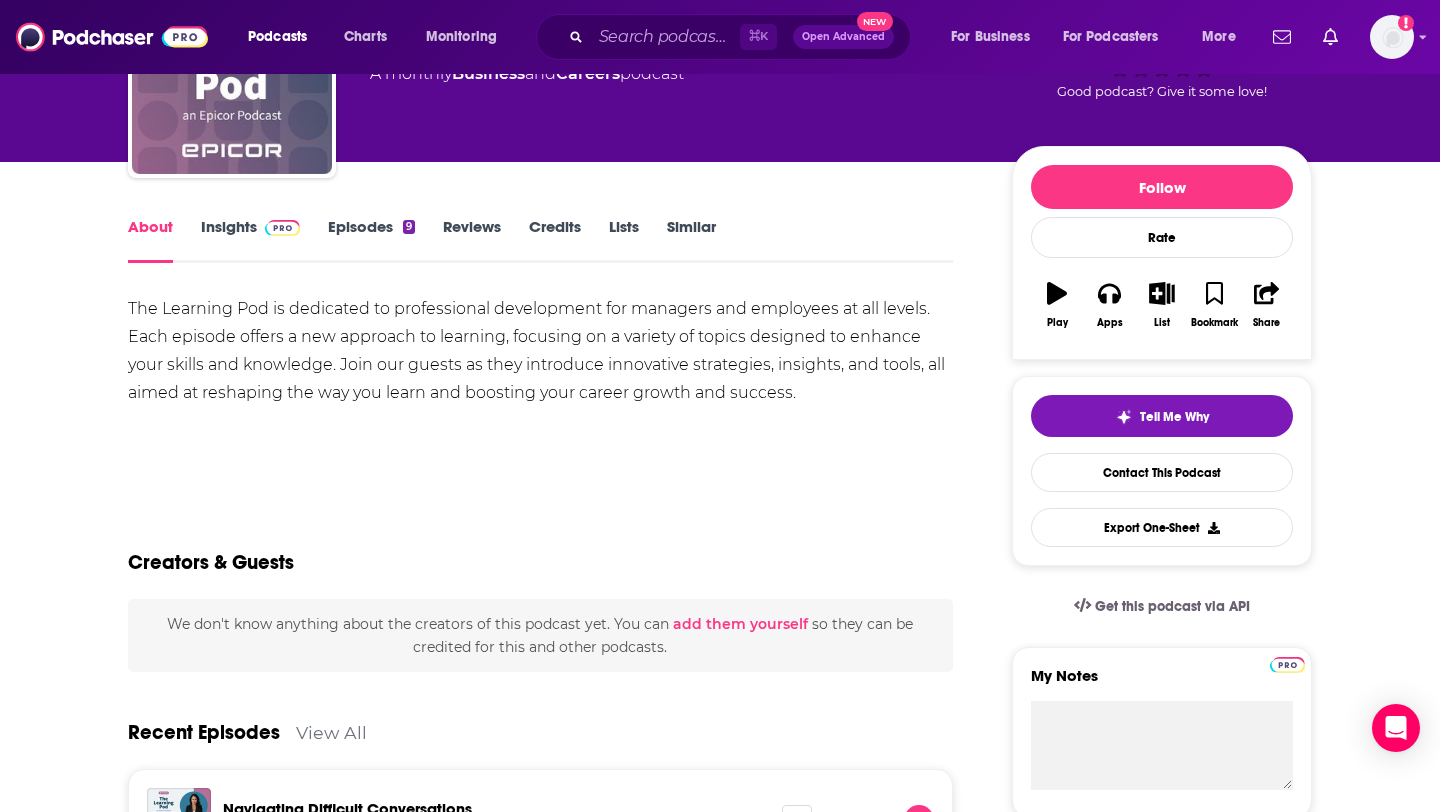 click on "Insights" at bounding box center (250, 240) 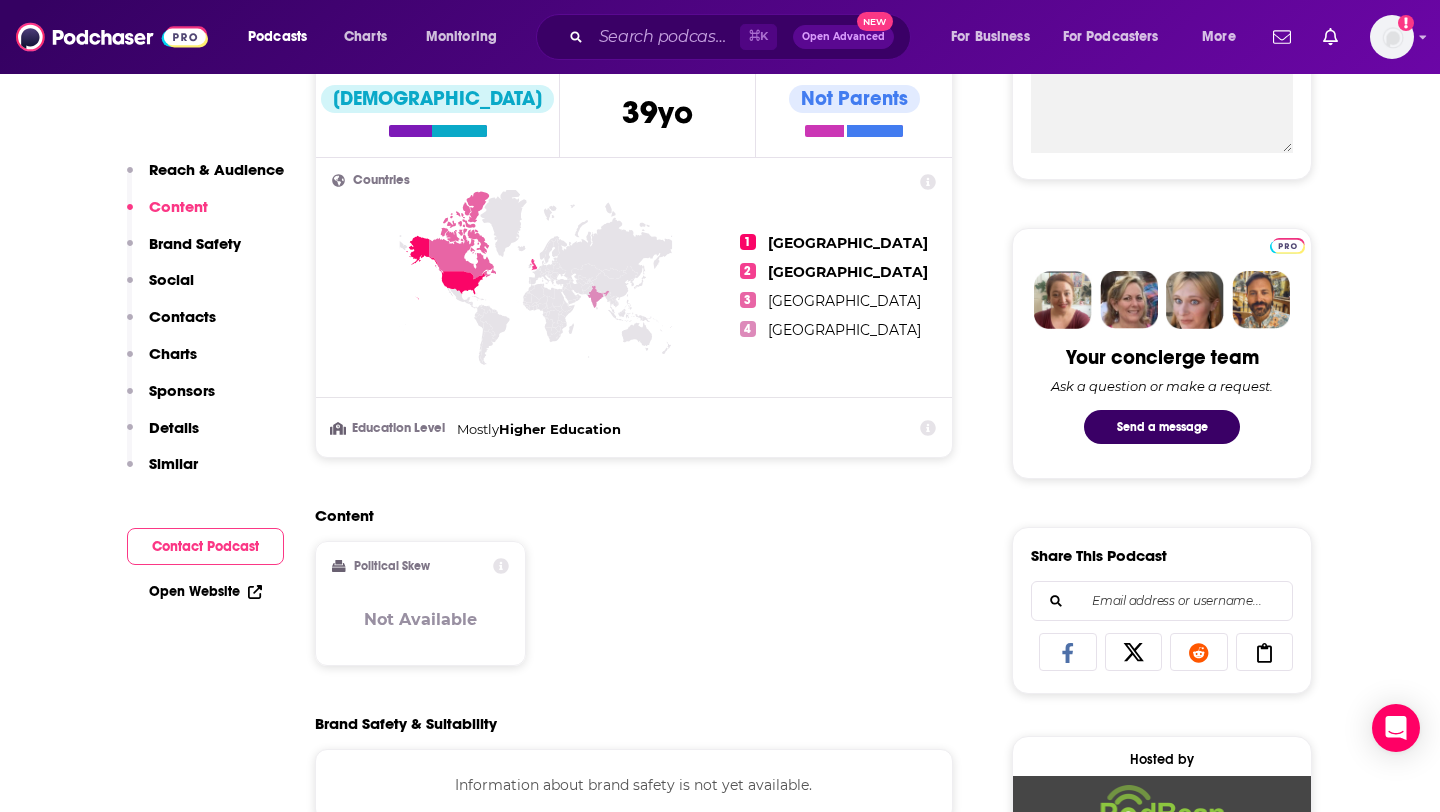 scroll, scrollTop: 44, scrollLeft: 0, axis: vertical 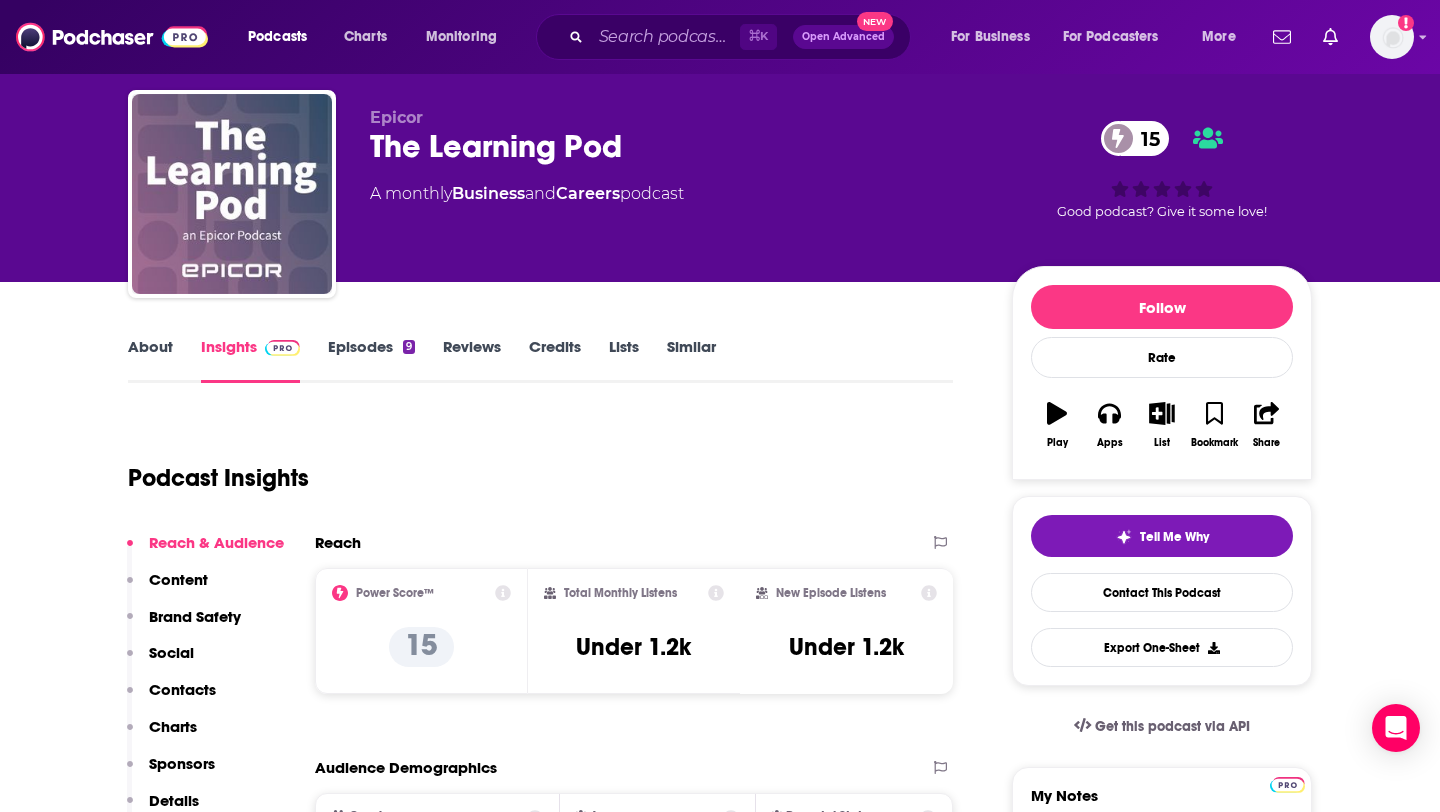 click on "Episodes 9" at bounding box center (371, 360) 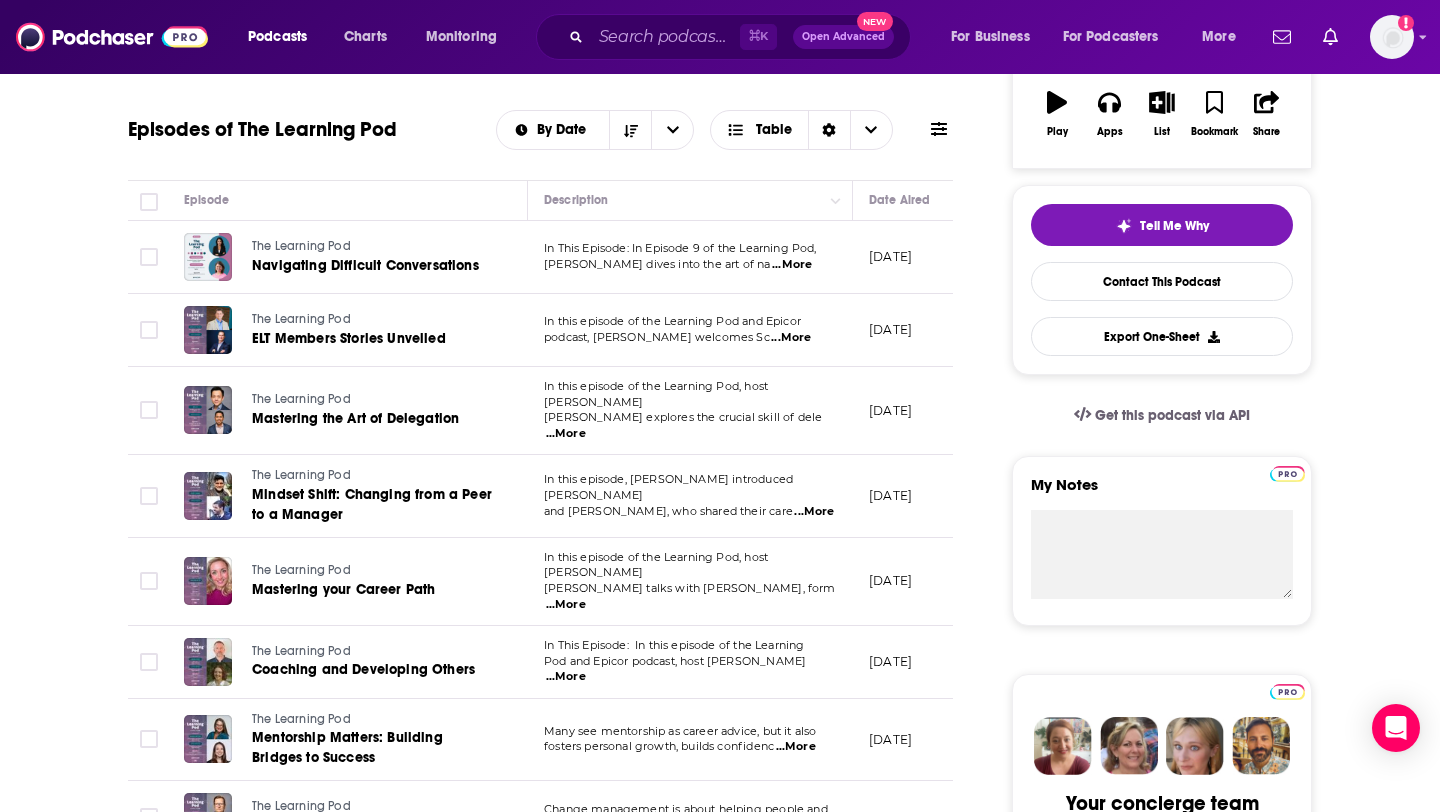 scroll, scrollTop: 364, scrollLeft: 0, axis: vertical 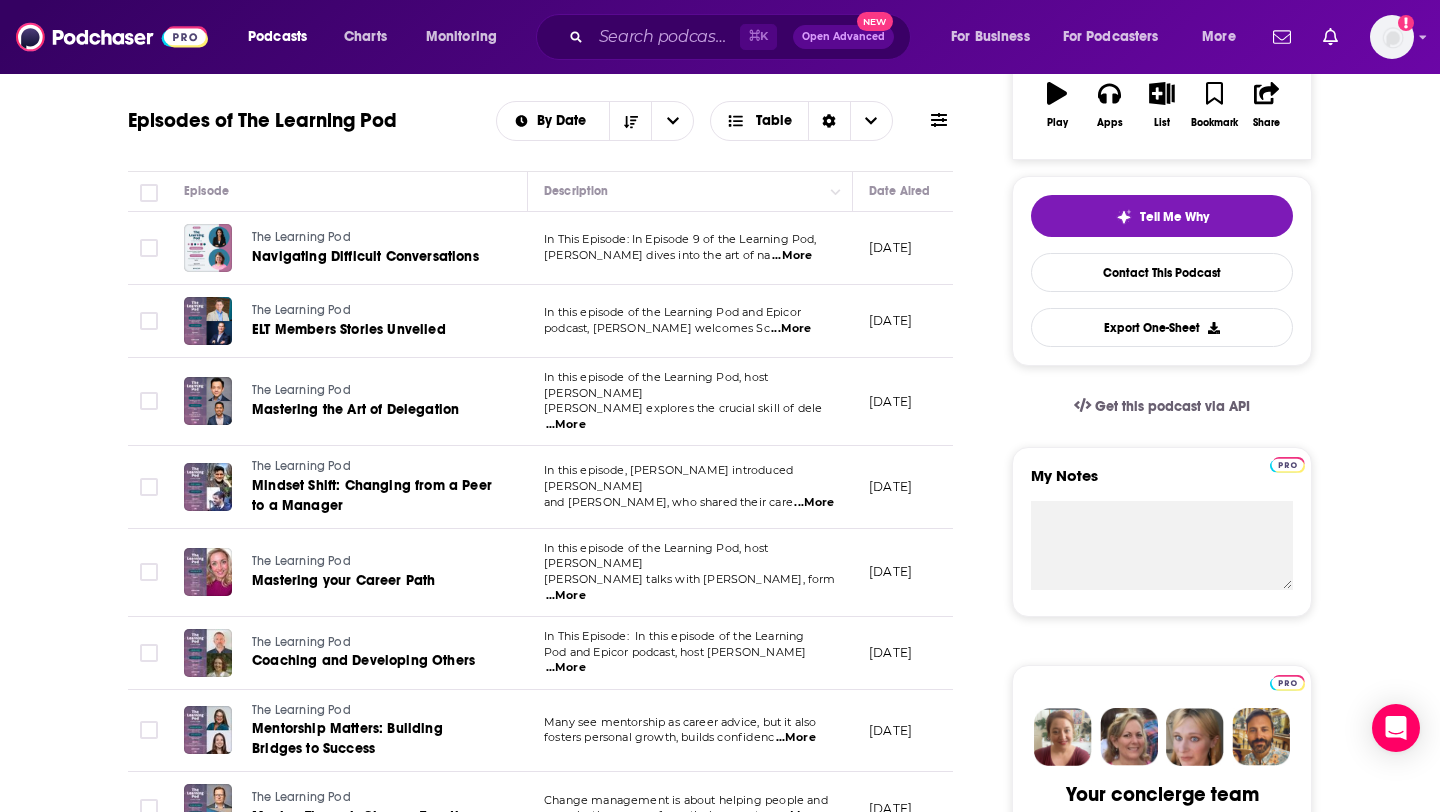 click on "...More" at bounding box center (792, 256) 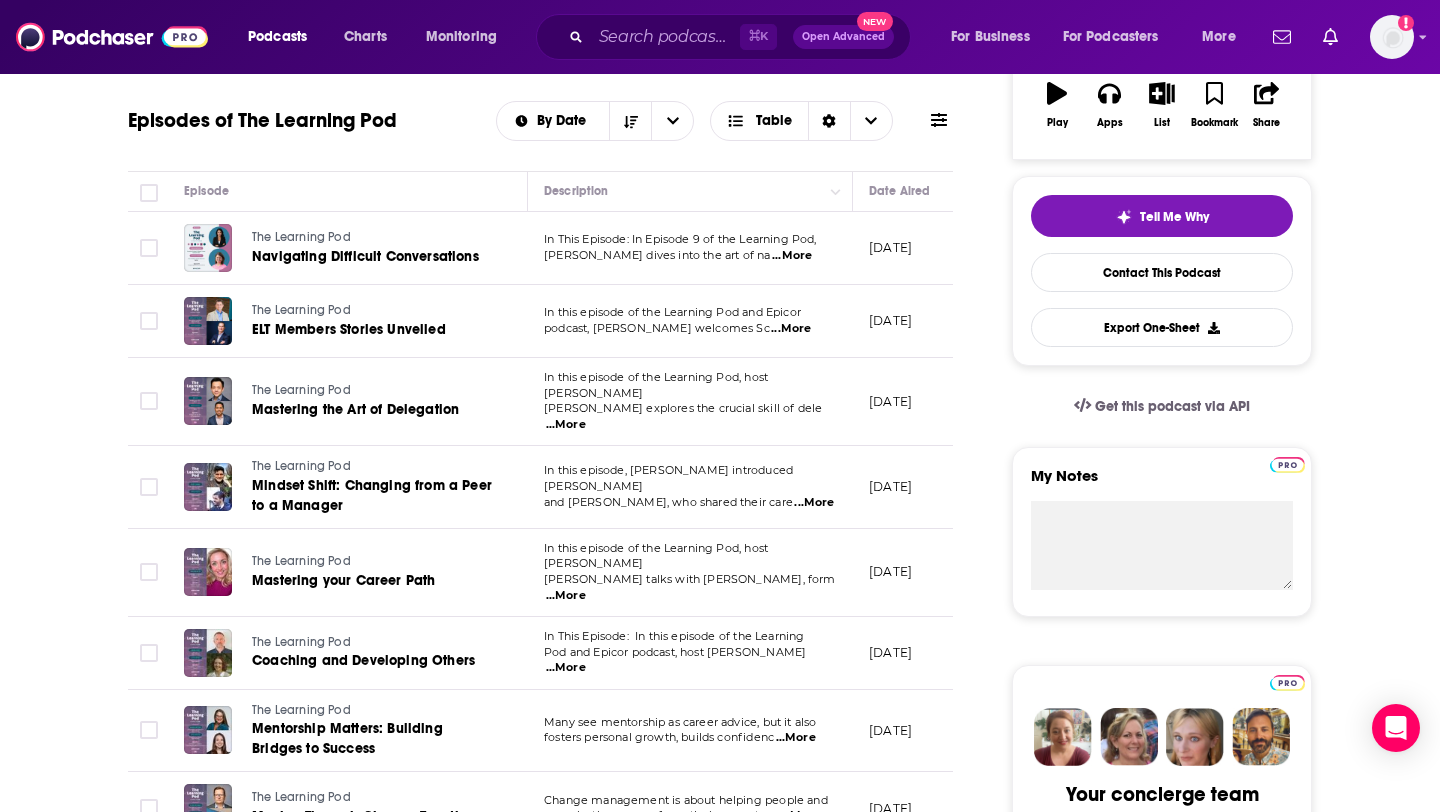click on "About Insights Episodes 9 Reviews Credits Lists Similar Episodes of The Learning Pod By Date Table Episode Description Date Aired Reach Episode Guests Length The Learning Pod Navigating Difficult Conversations In This Episode:   In Episode 9 of the Learning Pod, Roxanne Rodriguez dives into the art of na  ...More July 8, 2025 Under 1k -- 32:09 s The Learning Pod ELT Members Stories Unveiled In this episode of the Learning Pod and Epicor podcast, Roxanne Rodriguez welcomes Sc  ...More June 11, 2025 Under 1.1k -- 41:05 s The Learning Pod Mastering the Art of Delegation In this episode of the Learning Pod, host Roxanne Rodriguez explores the crucial skill of dele  ...More May 13, 2025 Under 1.2k -- 27:58 s The Learning Pod Mindset Shift: Changing from a Peer to a Manager In this episode, Roxanne introduced Martin Garcia and Sanket Sharma, who shared their care  ...More April 8, 2025 Under 1.1k -- 29:34 s The Learning Pod Mastering your Career Path In this episode of the Learning Pod, host Roxanne  ...More -- s s" at bounding box center (554, 1326) 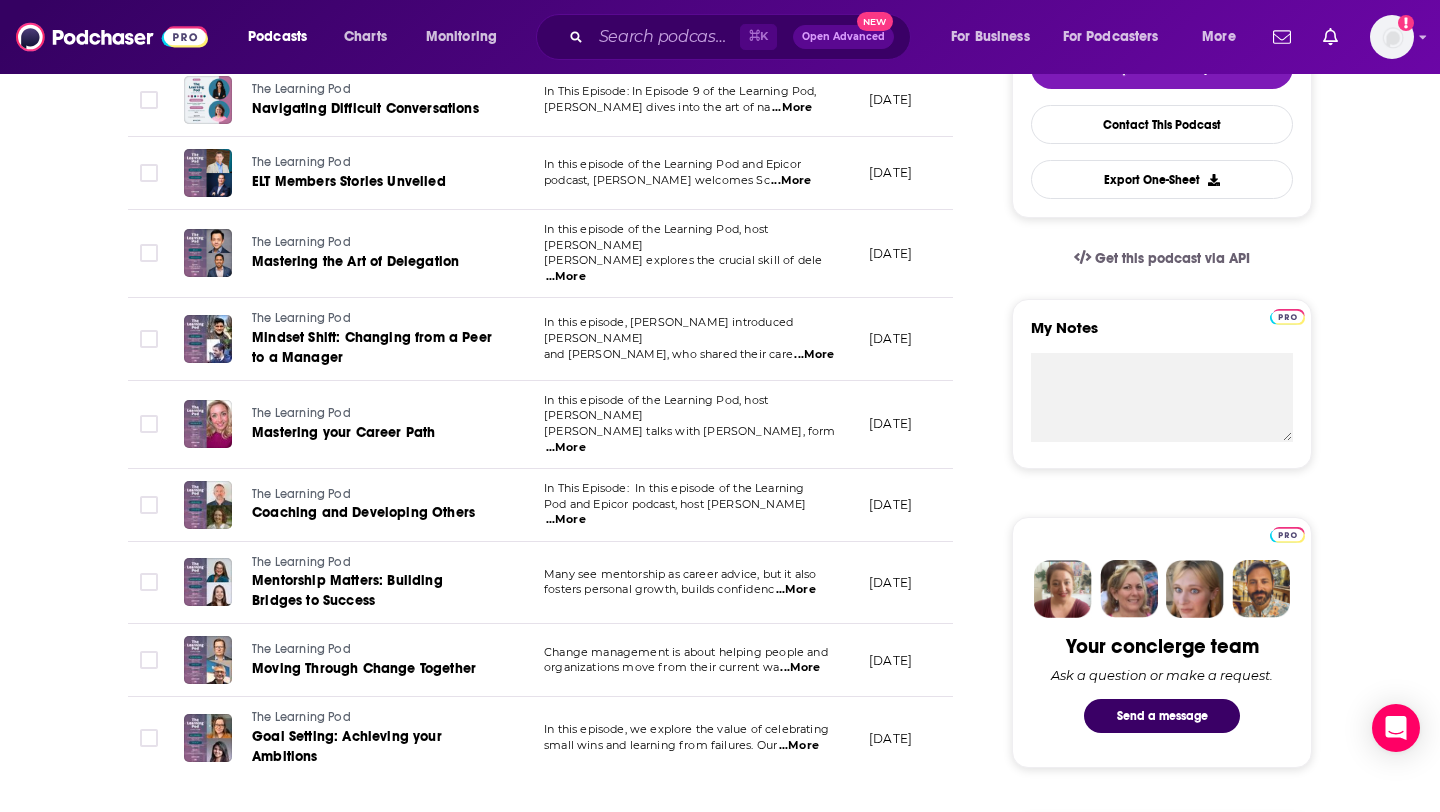 scroll, scrollTop: 516, scrollLeft: 0, axis: vertical 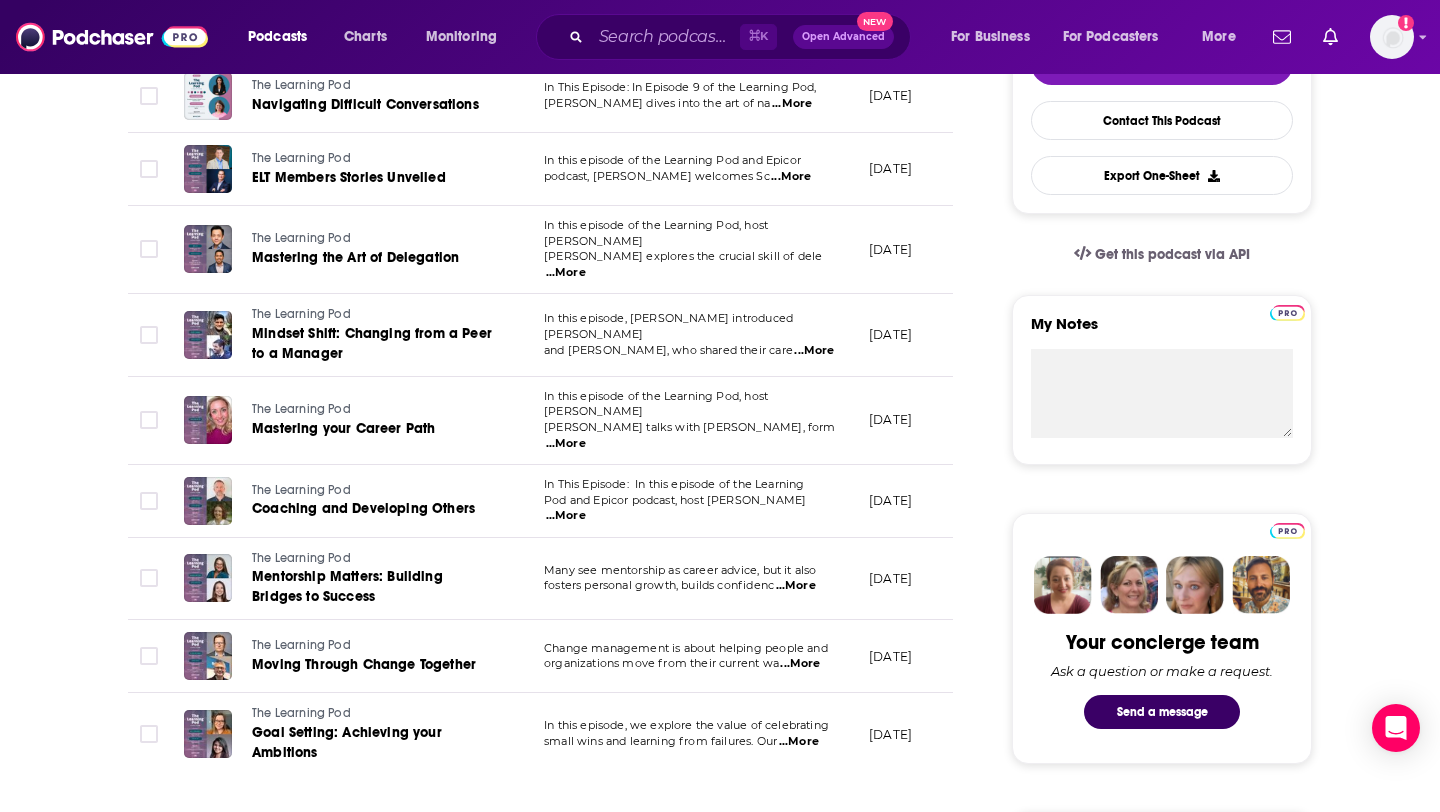click on "...More" at bounding box center (566, 516) 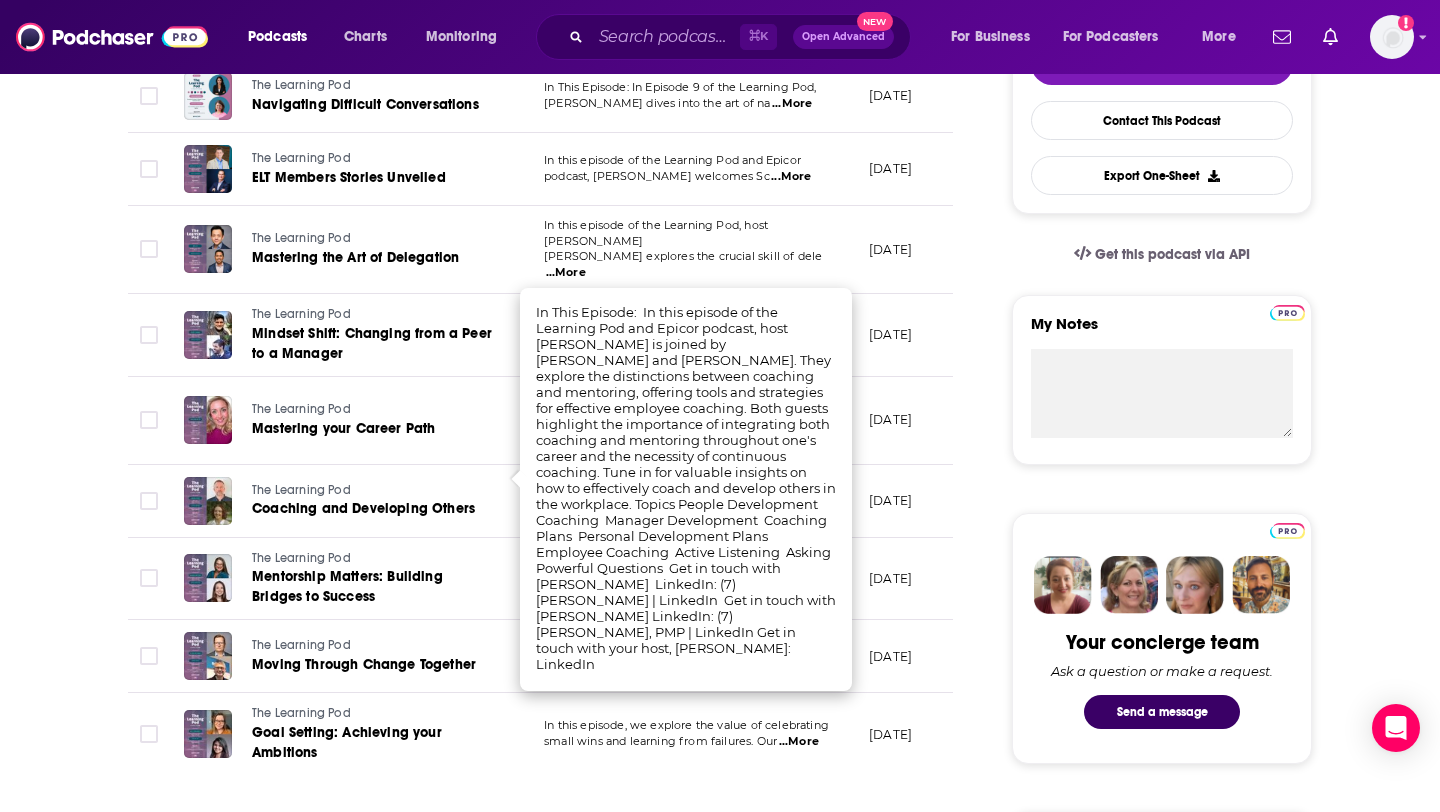 click on "About Insights Episodes 9 Reviews Credits Lists Similar Episodes of The Learning Pod By Date Table Episode Description Date Aired Reach Episode Guests Length The Learning Pod Navigating Difficult Conversations In This Episode:   In Episode 9 of the Learning Pod, Roxanne Rodriguez dives into the art of na  ...More July 8, 2025 Under 1k -- 32:09 s The Learning Pod ELT Members Stories Unveiled In this episode of the Learning Pod and Epicor podcast, Roxanne Rodriguez welcomes Sc  ...More June 11, 2025 Under 1.1k -- 41:05 s The Learning Pod Mastering the Art of Delegation In this episode of the Learning Pod, host Roxanne Rodriguez explores the crucial skill of dele  ...More May 13, 2025 Under 1.2k -- 27:58 s The Learning Pod Mindset Shift: Changing from a Peer to a Manager In this episode, Roxanne introduced Martin Garcia and Sanket Sharma, who shared their care  ...More April 8, 2025 Under 1.1k -- 29:34 s The Learning Pod Mastering your Career Path In this episode of the Learning Pod, host Roxanne  ...More -- s s" at bounding box center [554, 1174] 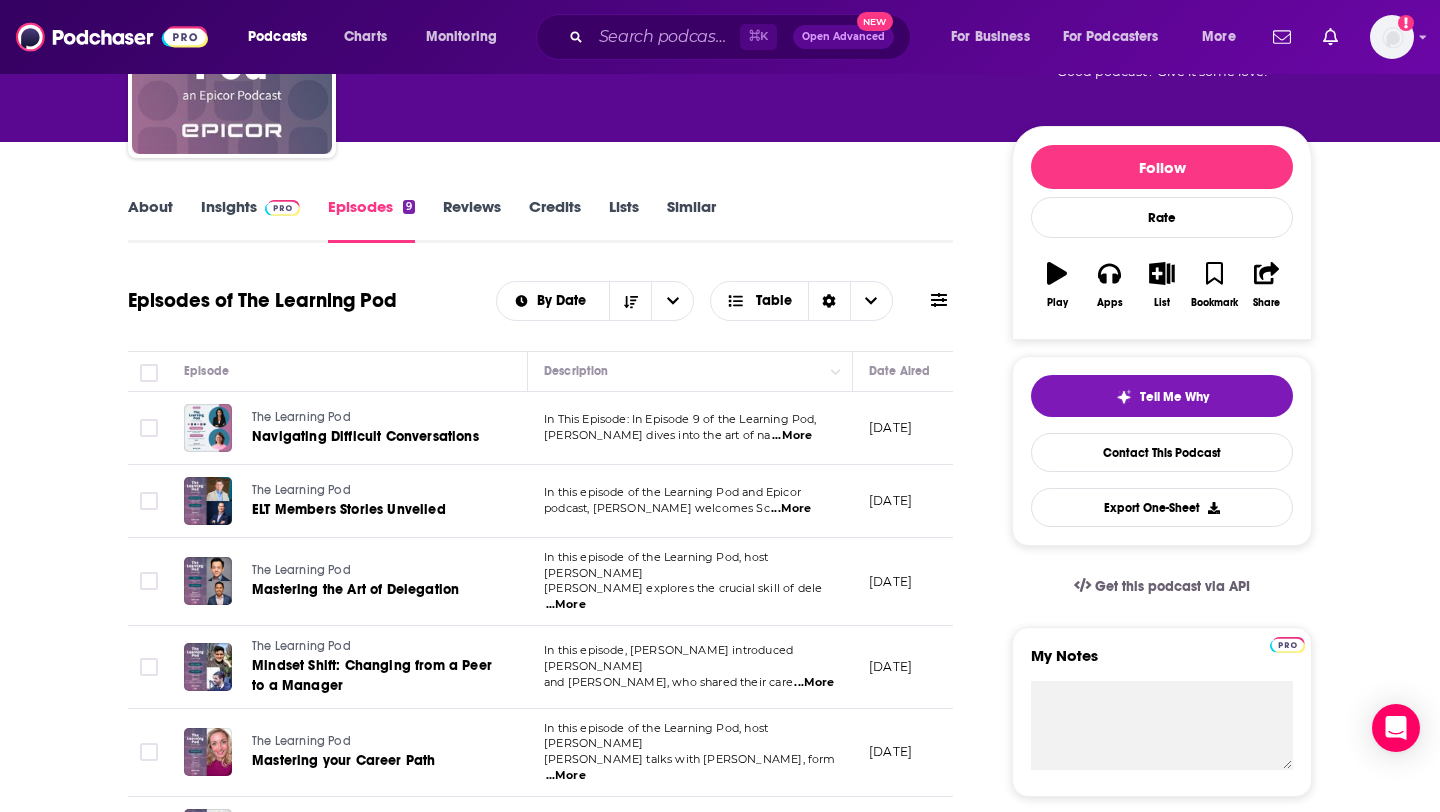 scroll, scrollTop: 0, scrollLeft: 0, axis: both 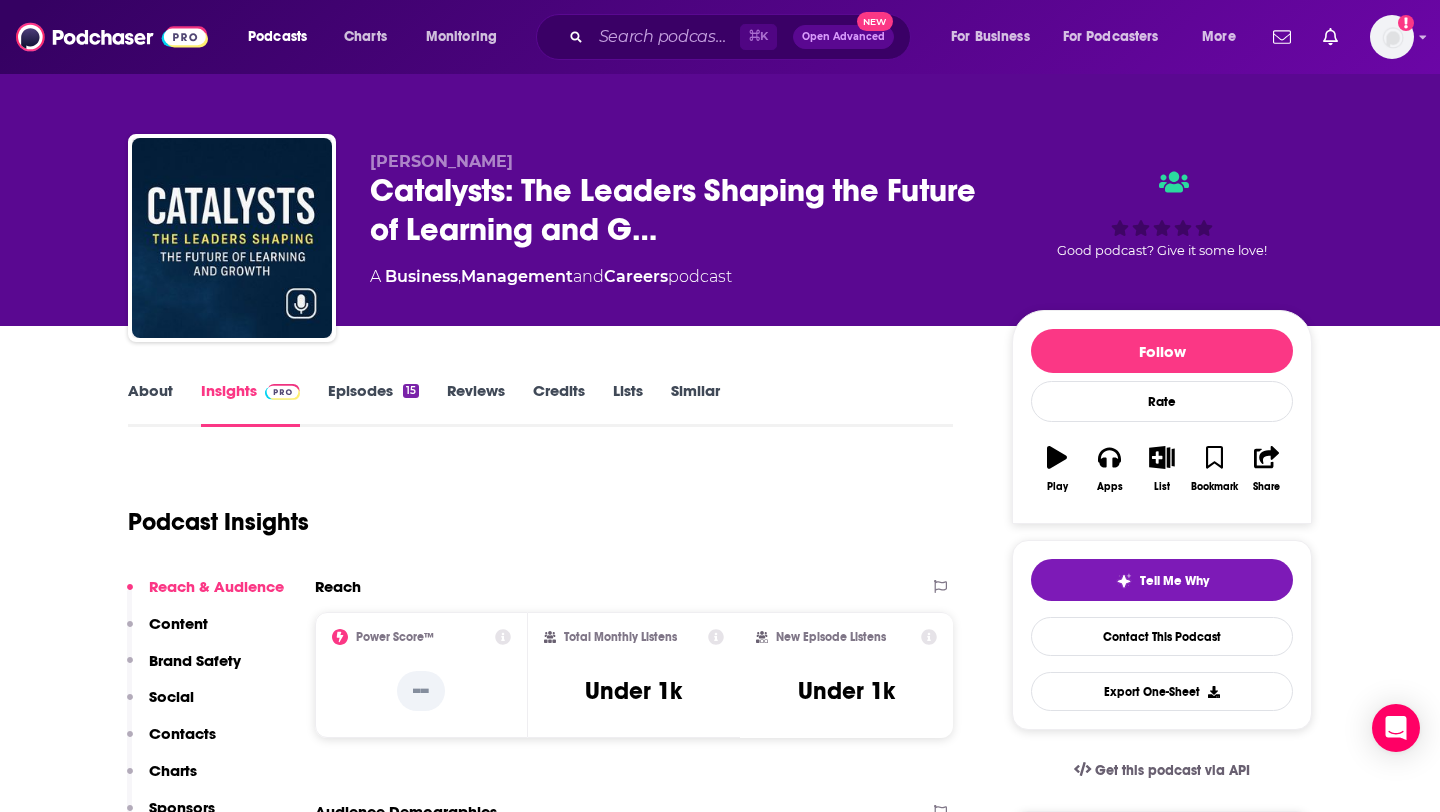 click on "About" at bounding box center (150, 404) 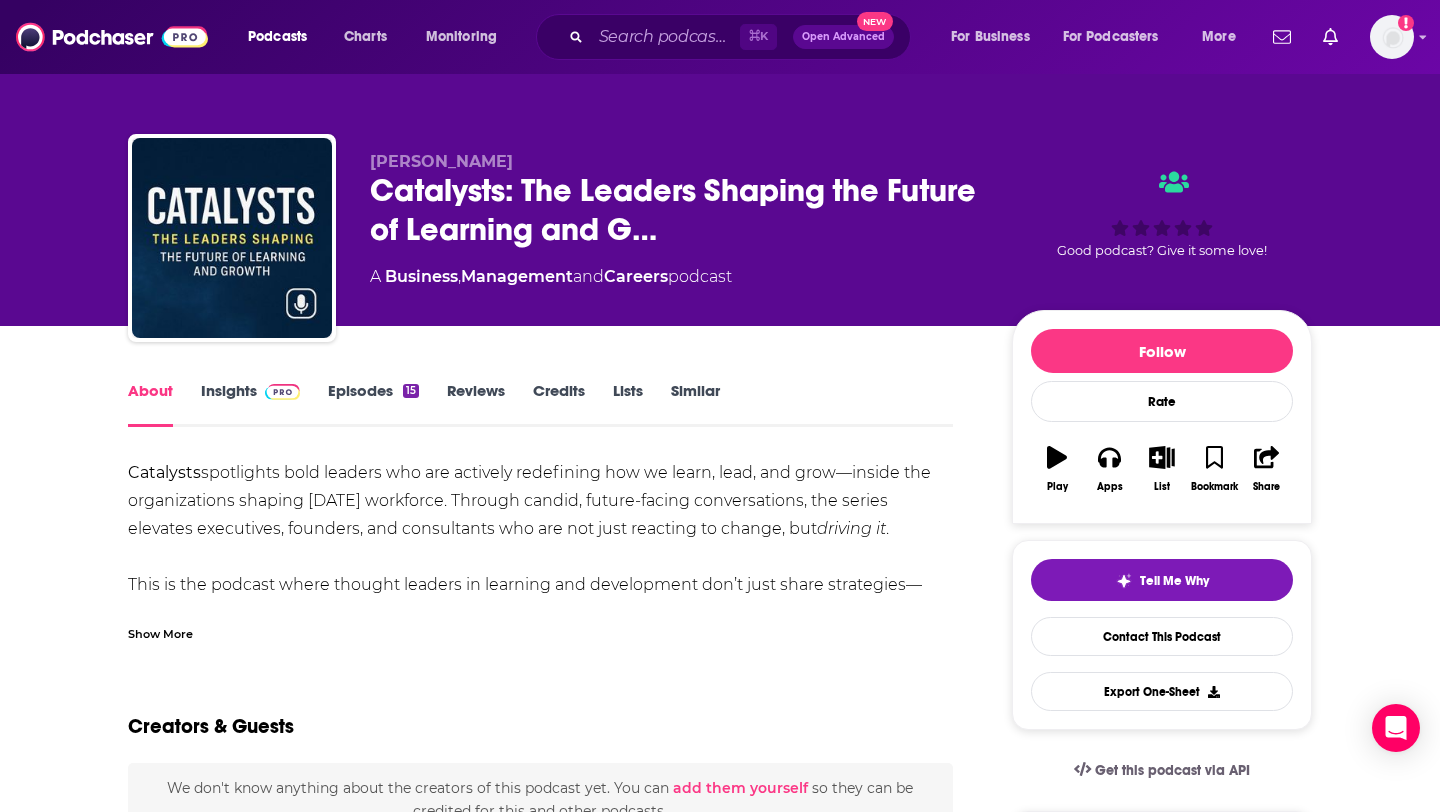 click on "Show More" at bounding box center [160, 632] 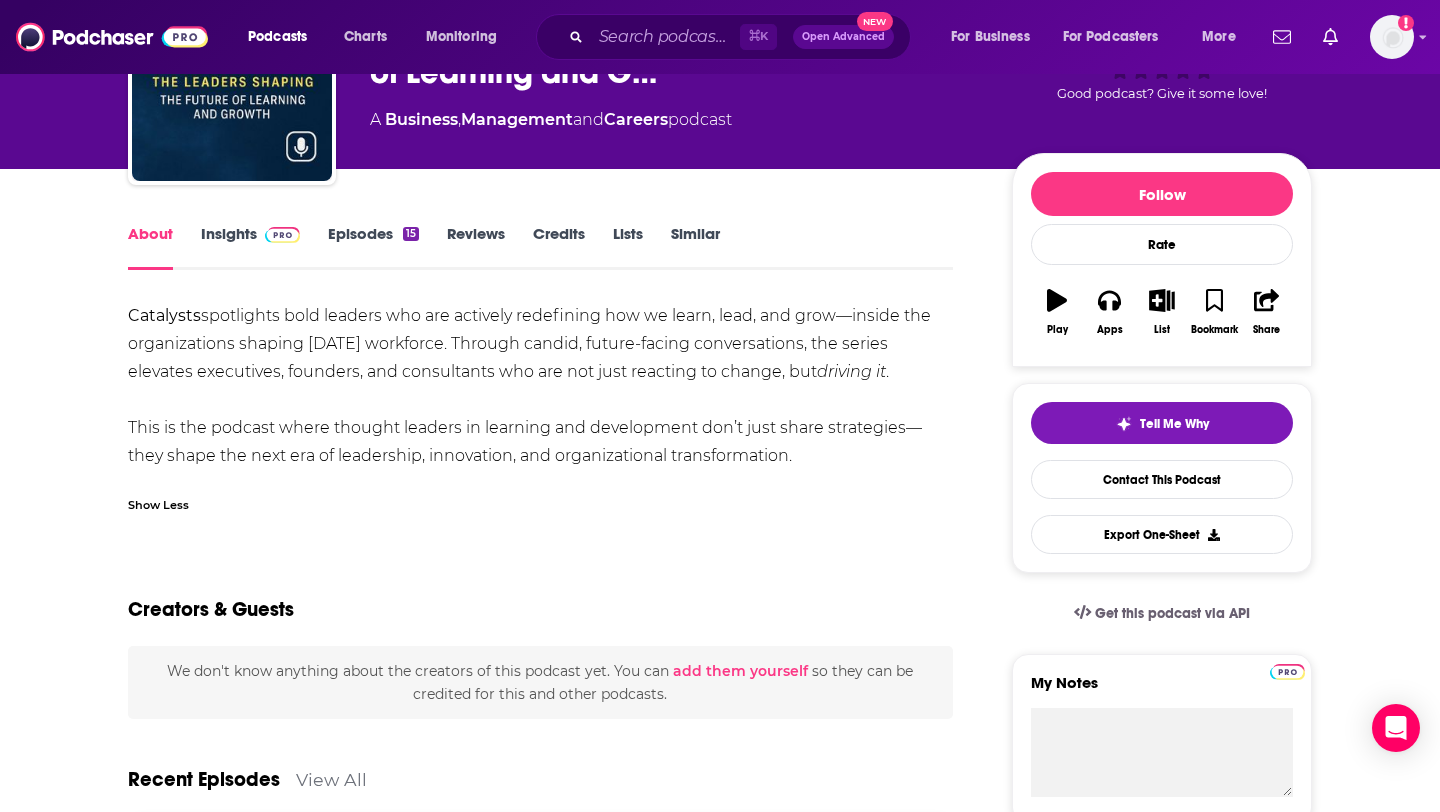 scroll, scrollTop: 159, scrollLeft: 0, axis: vertical 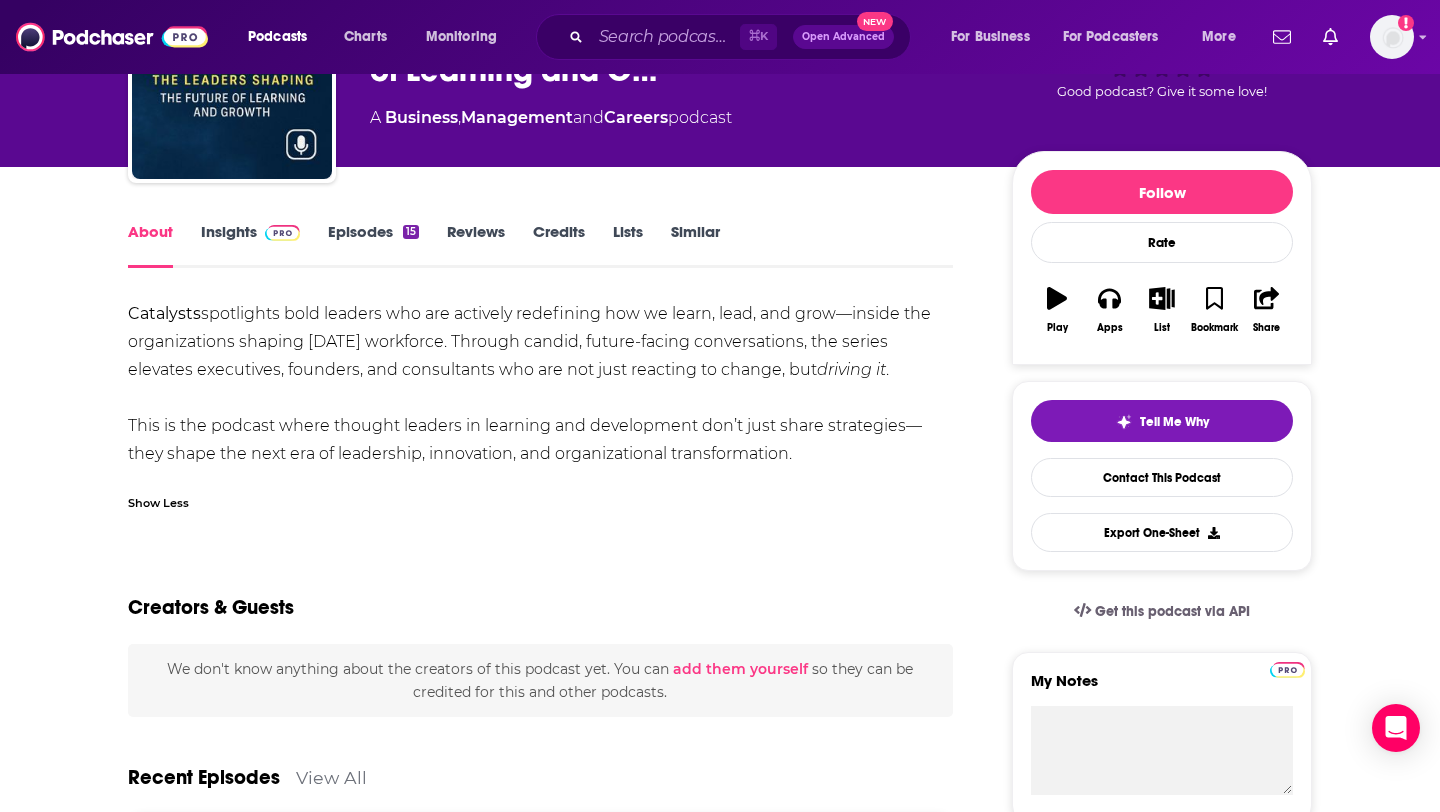 click on "Episodes 15" at bounding box center [373, 245] 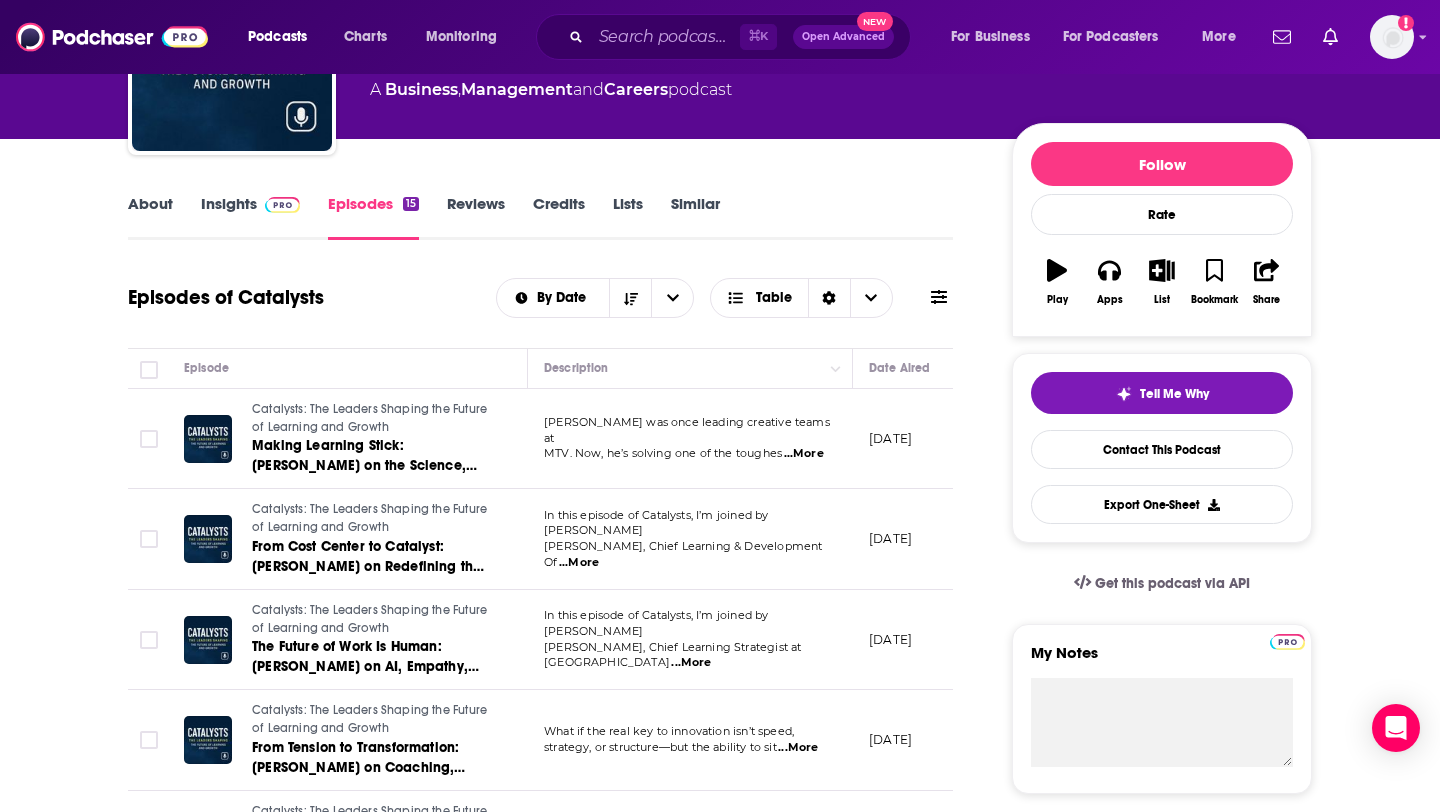 scroll, scrollTop: 113, scrollLeft: 0, axis: vertical 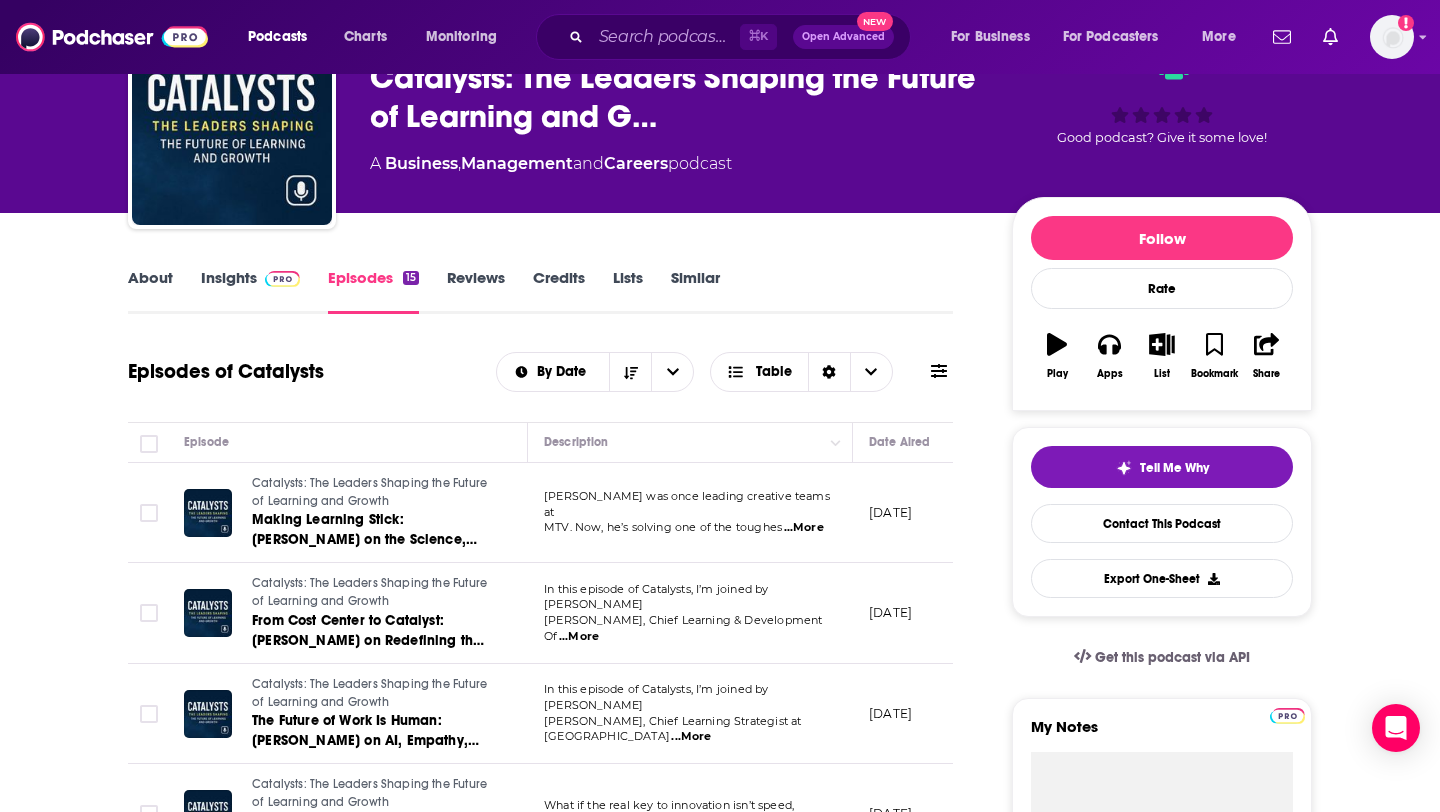 click on "About Insights Episodes 15 Reviews Credits Lists Similar Episodes of Catalysts By Date Table Episode Description Date Aired Reach Episode Guests Length Catalysts: The Leaders Shaping the Future of Learning and Growth Making Learning Stick: [PERSON_NAME] on the Science, Strategy, and Business Case for Live Training That Delivers [PERSON_NAME] was once leading creative teams at MTV. Now, he’s solving one of the toughes  ...More [DATE] Under 1k -- 34:11 s Catalysts: The Leaders Shaping the Future of Learning and Growth From Cost Center to Catalyst: [PERSON_NAME] on Redefining the Value of L&D In this episode of Catalysts, I’m joined by [PERSON_NAME], Chief Learning & Development Of  ...More [DATE] Under 1k -- 33:09 s Catalysts: The Leaders Shaping the Future of Learning and Growth The Future of Work Is Human: [PERSON_NAME] on AI, Empathy, and Effective Learning In this episode of Catalysts, I’m joined by [PERSON_NAME], Chief Learning Strategist at Beyo  ...More [DATE] Under 1k --" at bounding box center (720, 1551) 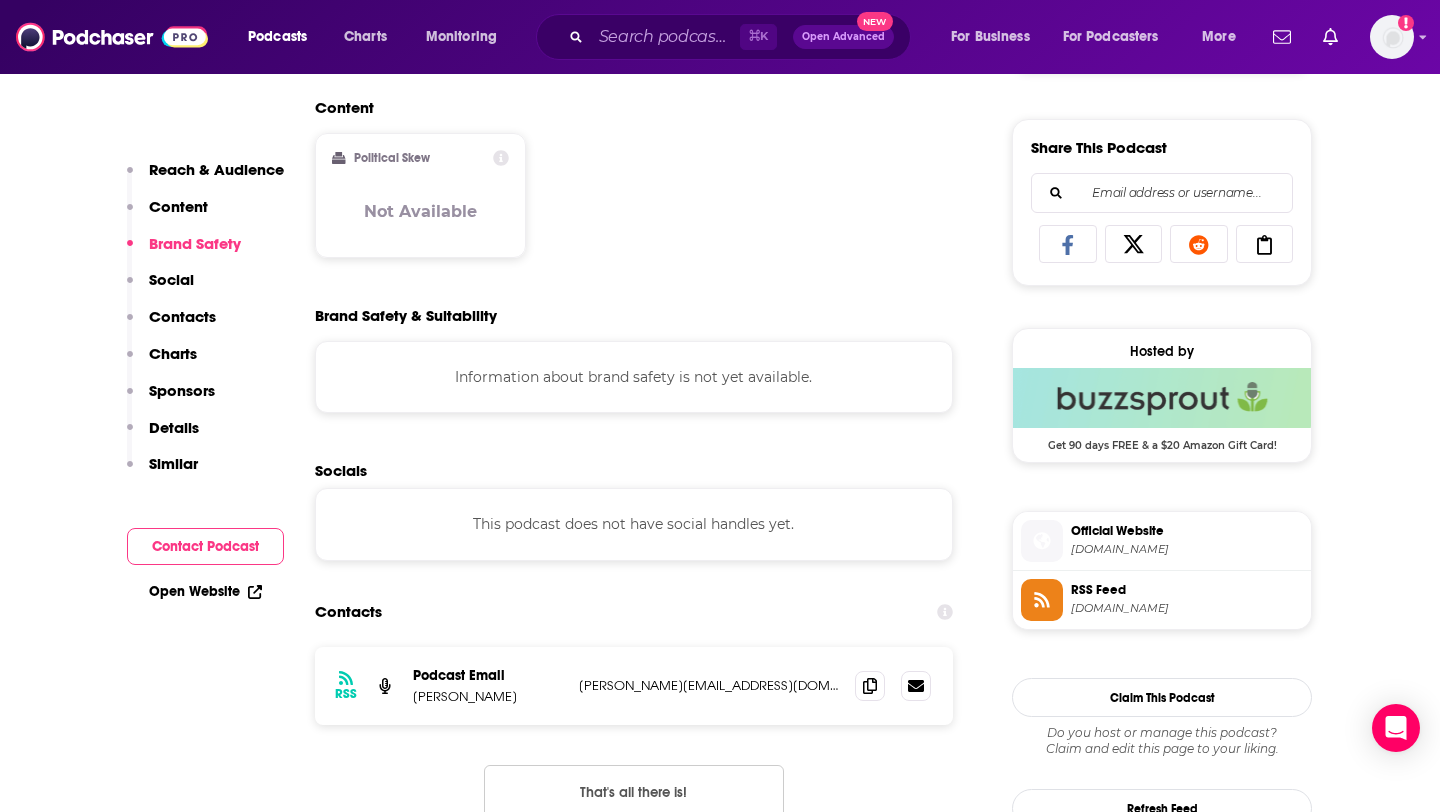 scroll, scrollTop: 1202, scrollLeft: 0, axis: vertical 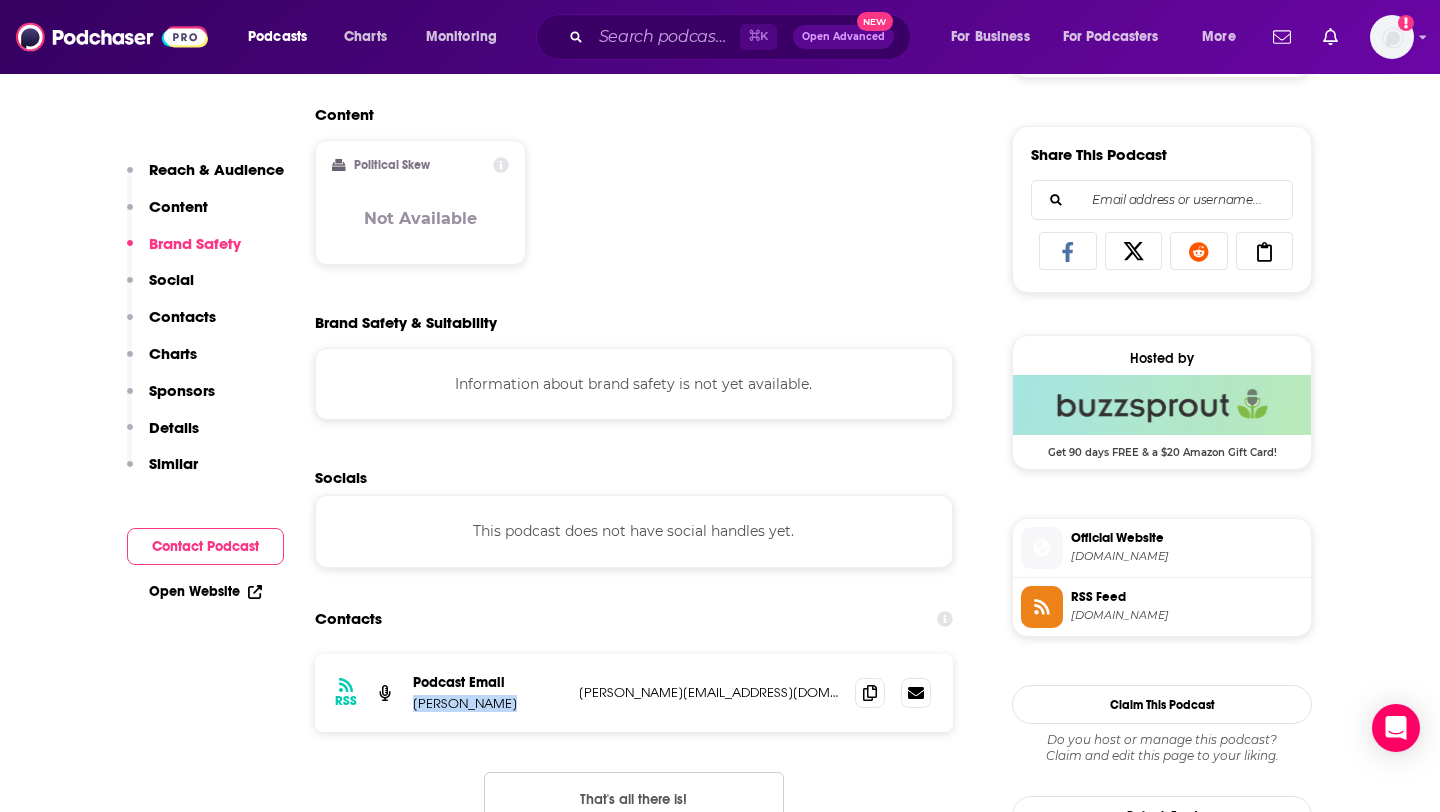 drag, startPoint x: 492, startPoint y: 710, endPoint x: 414, endPoint y: 708, distance: 78.025635 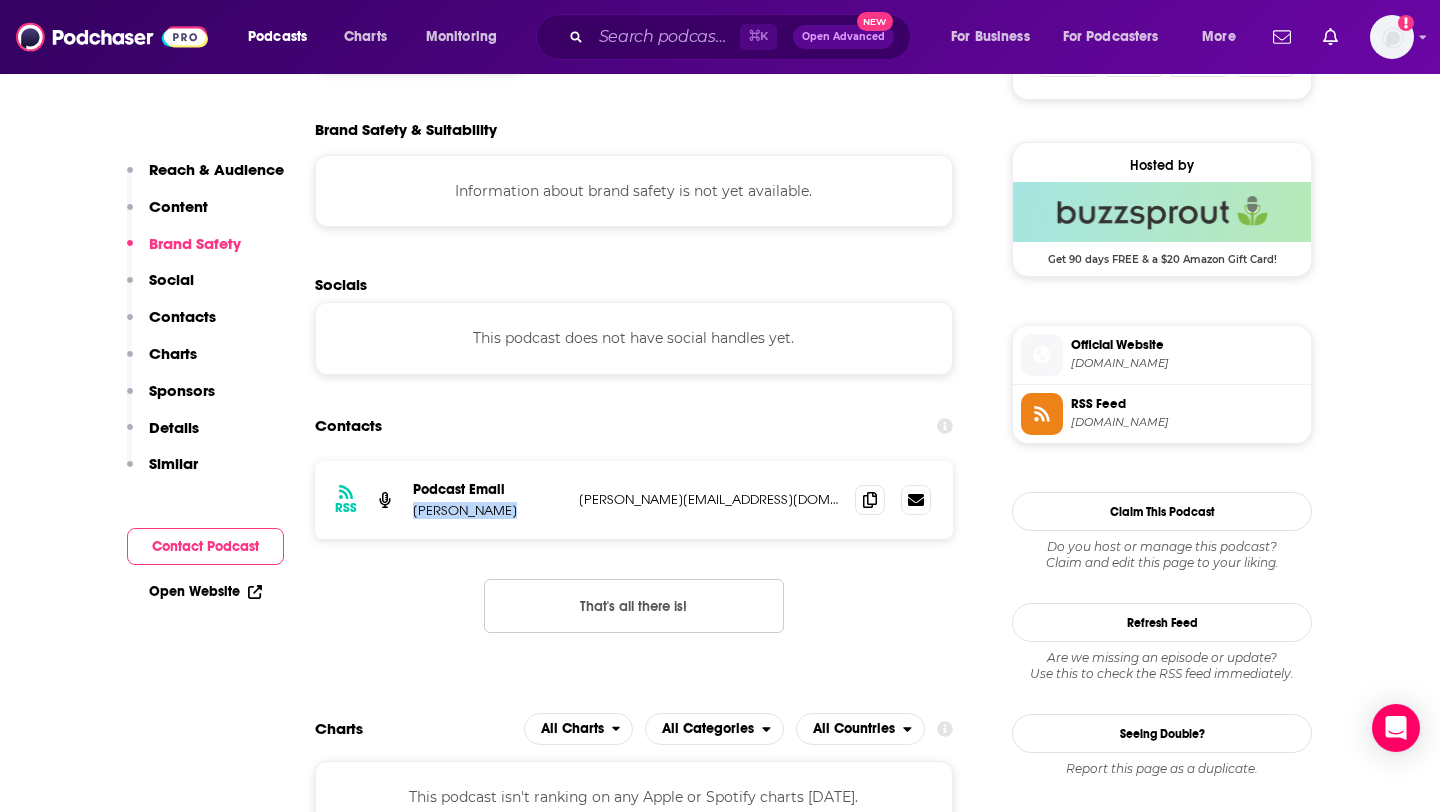 scroll, scrollTop: 1412, scrollLeft: 0, axis: vertical 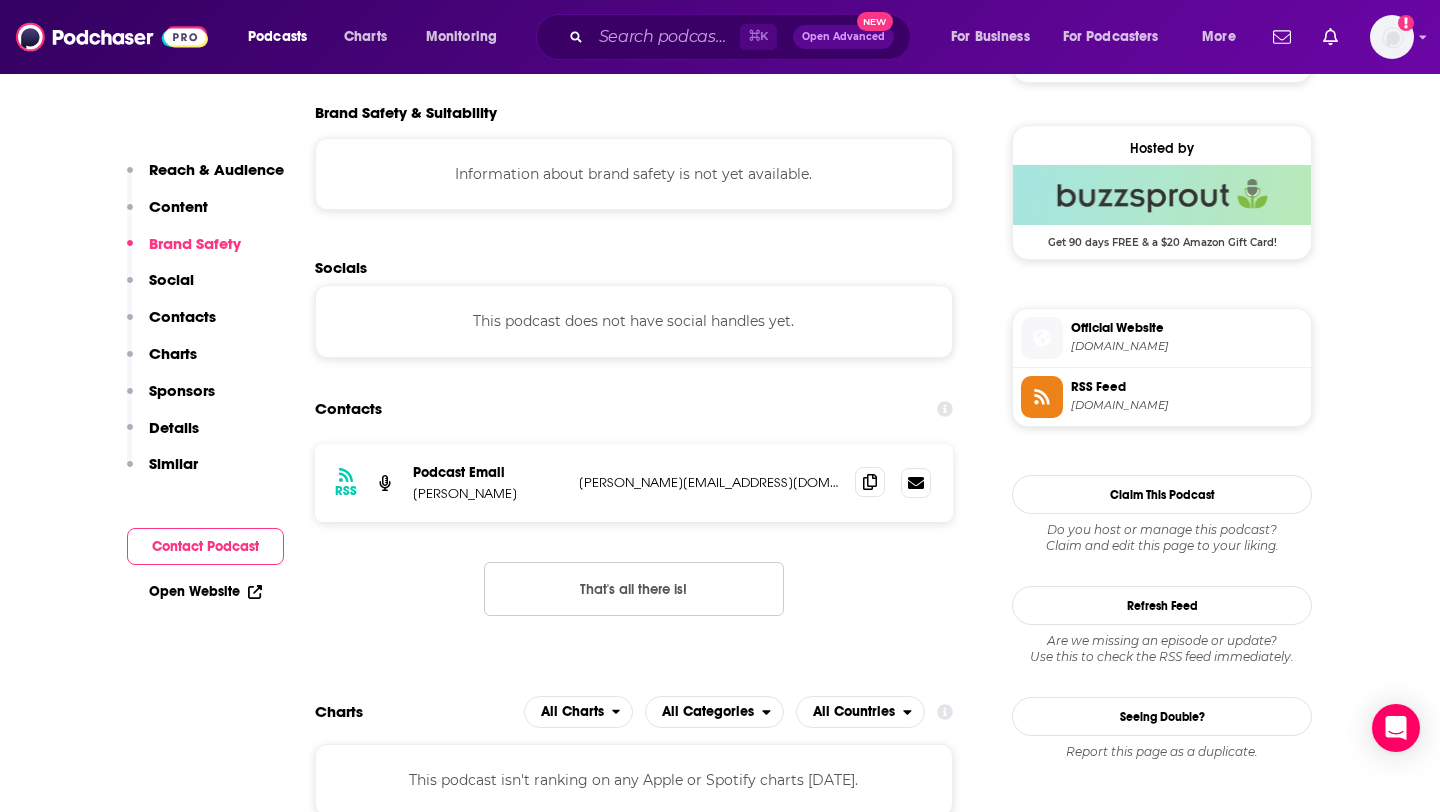 click at bounding box center (870, 482) 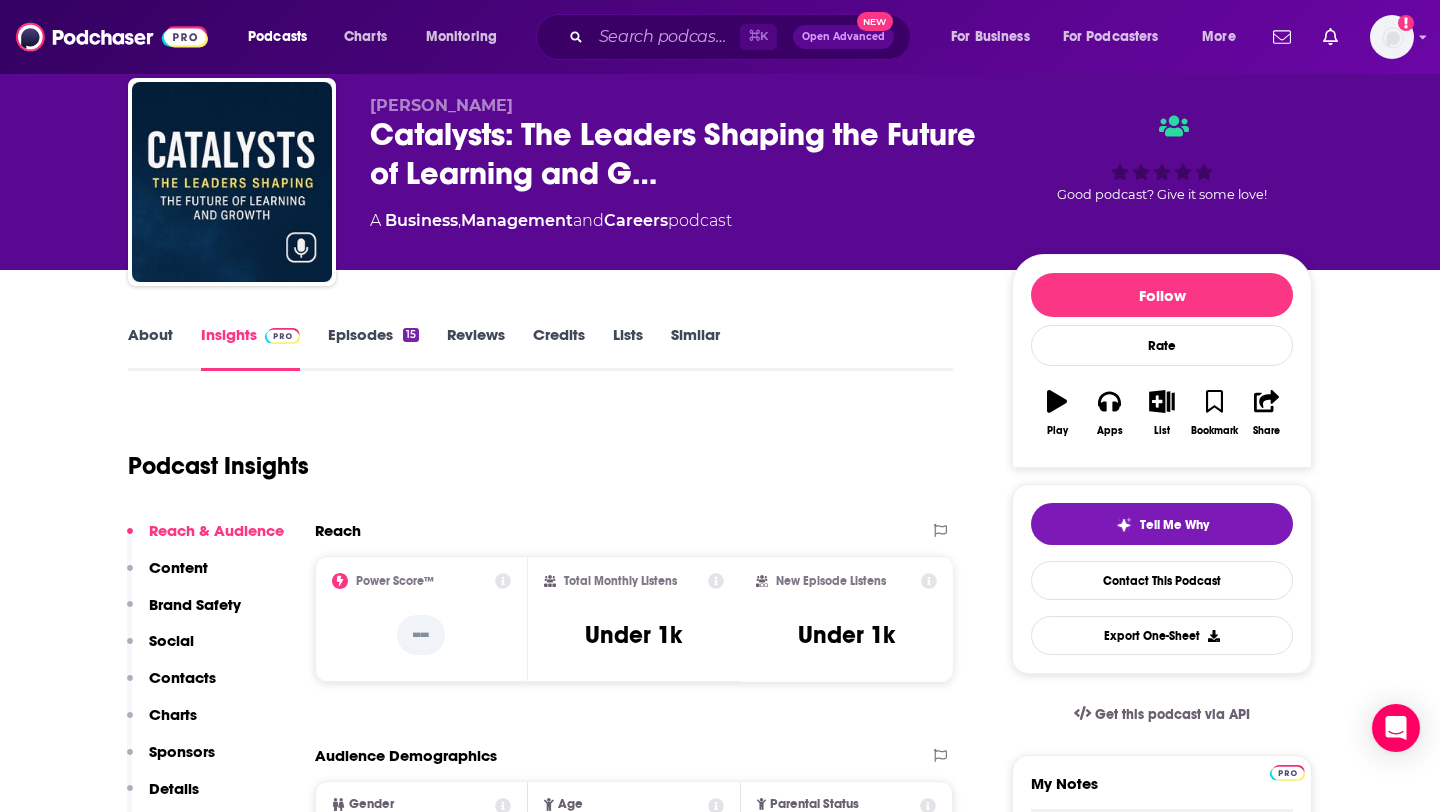 scroll, scrollTop: 48, scrollLeft: 0, axis: vertical 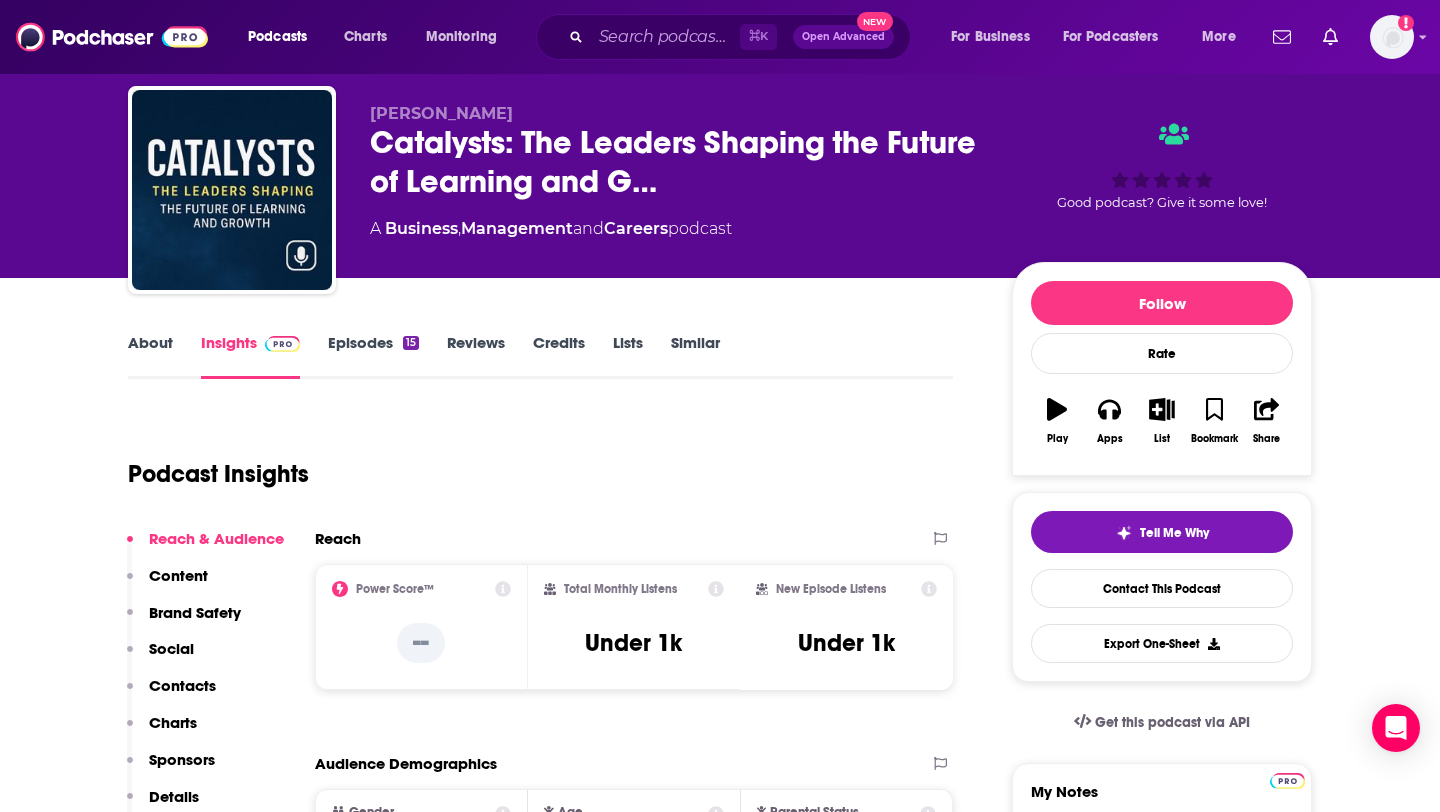 click on "Episodes 15" at bounding box center [373, 356] 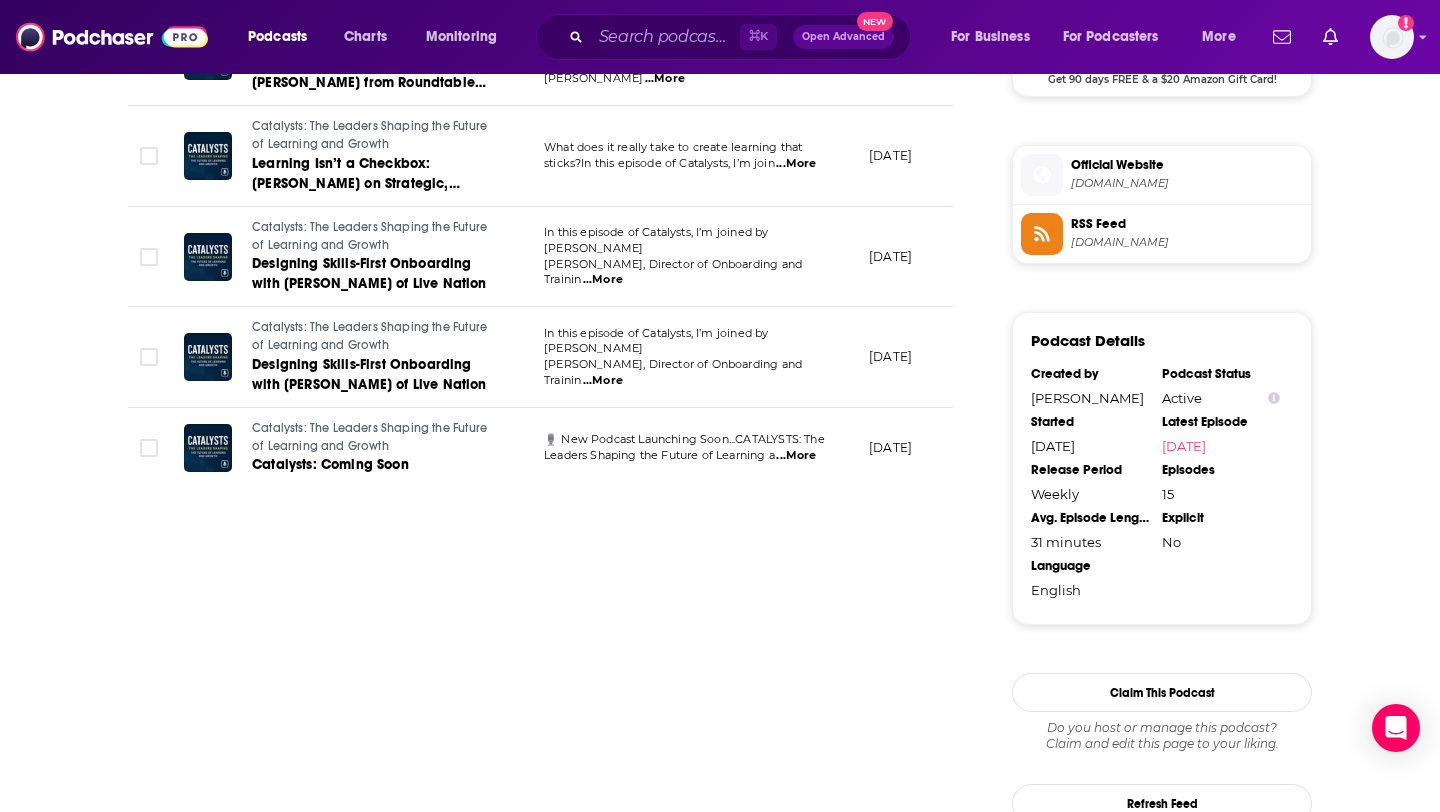 scroll, scrollTop: 1577, scrollLeft: 0, axis: vertical 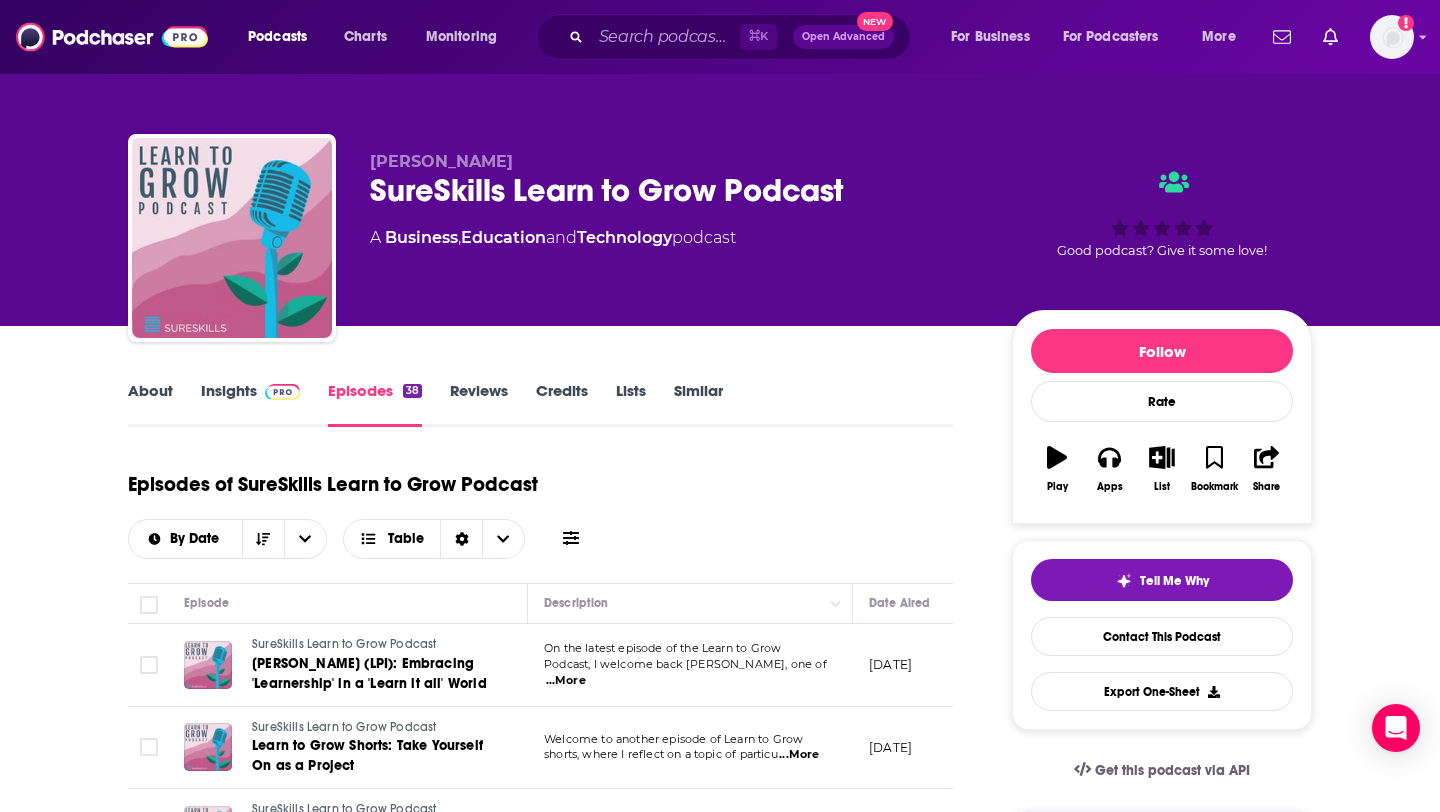 click on "Insights" at bounding box center [250, 404] 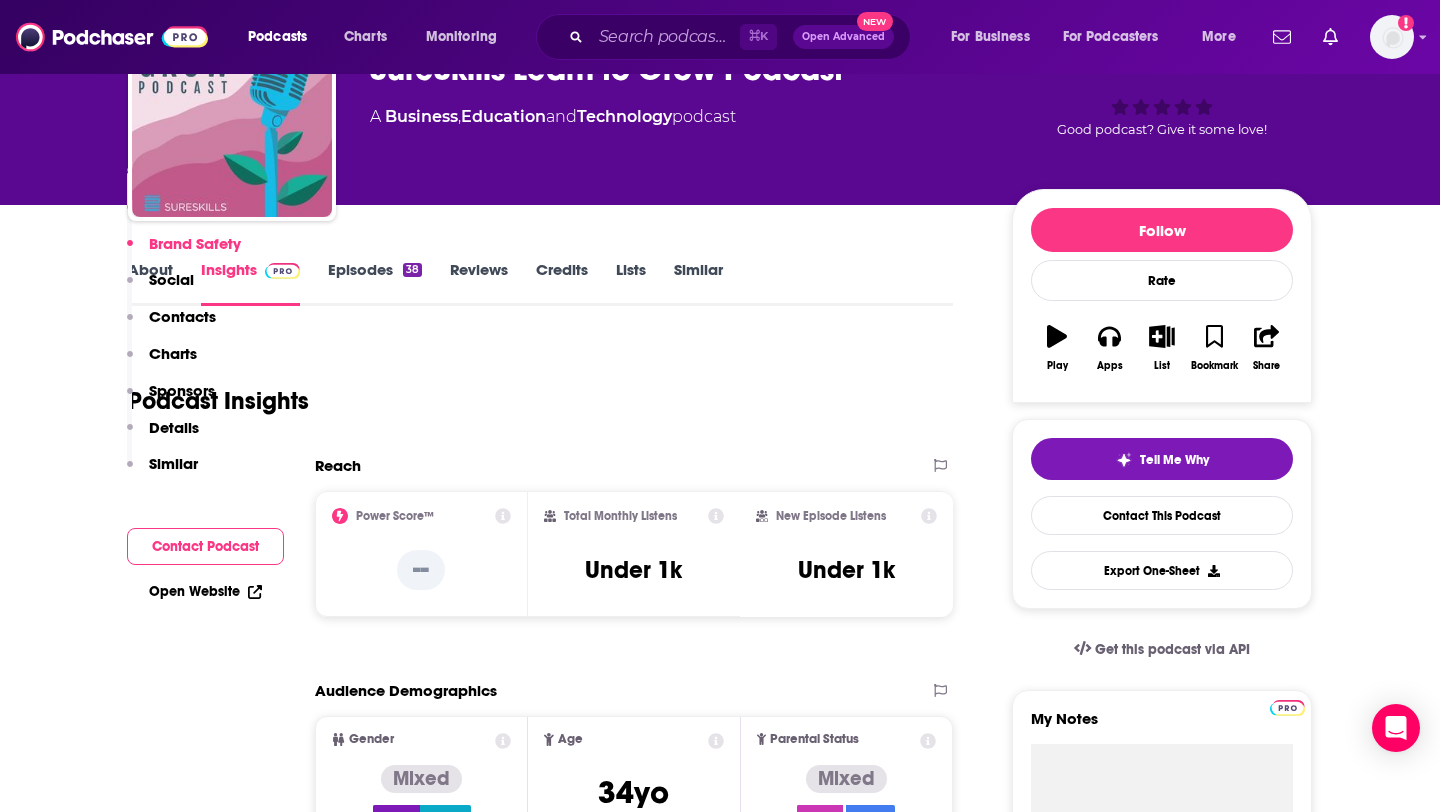 scroll, scrollTop: 0, scrollLeft: 0, axis: both 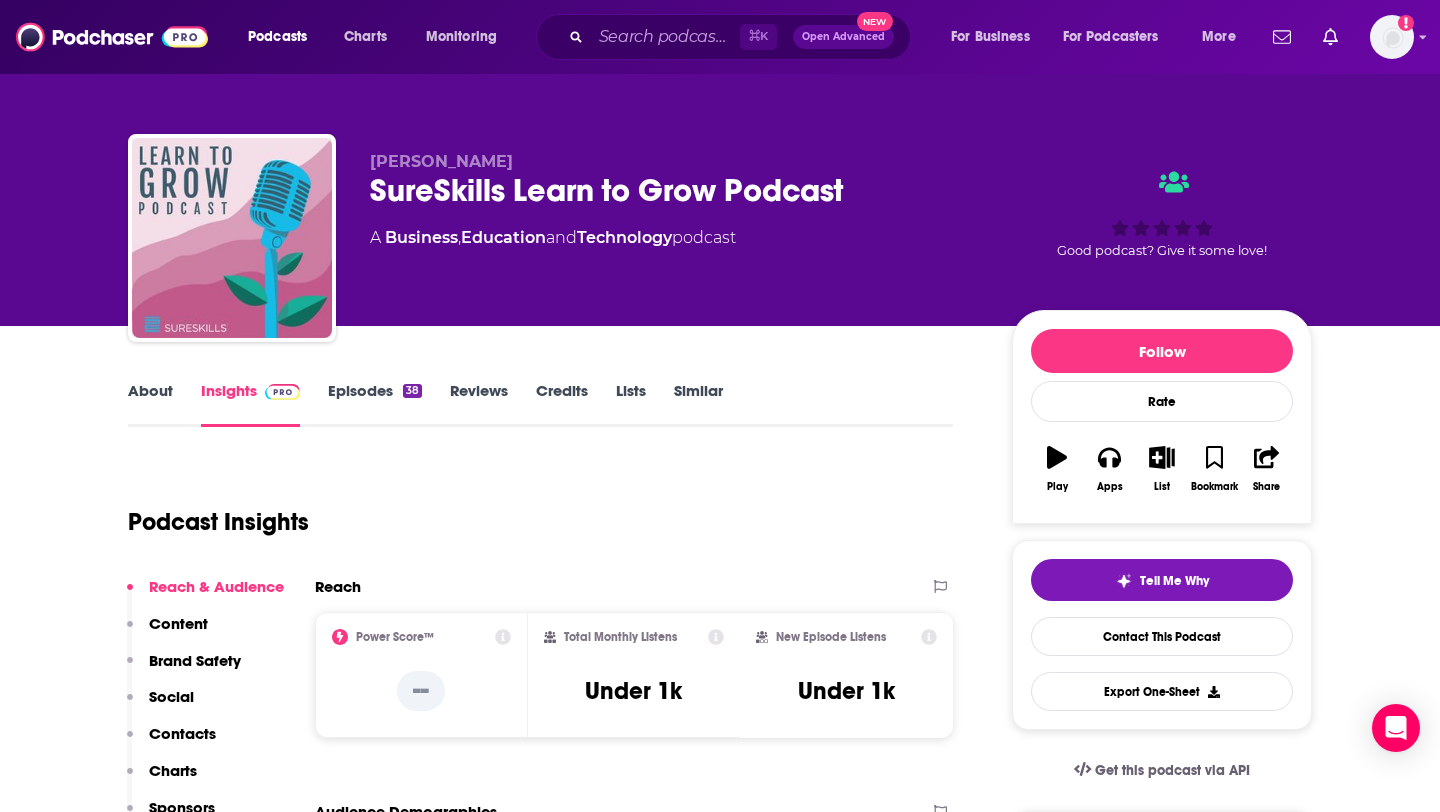 click on "About" at bounding box center (150, 404) 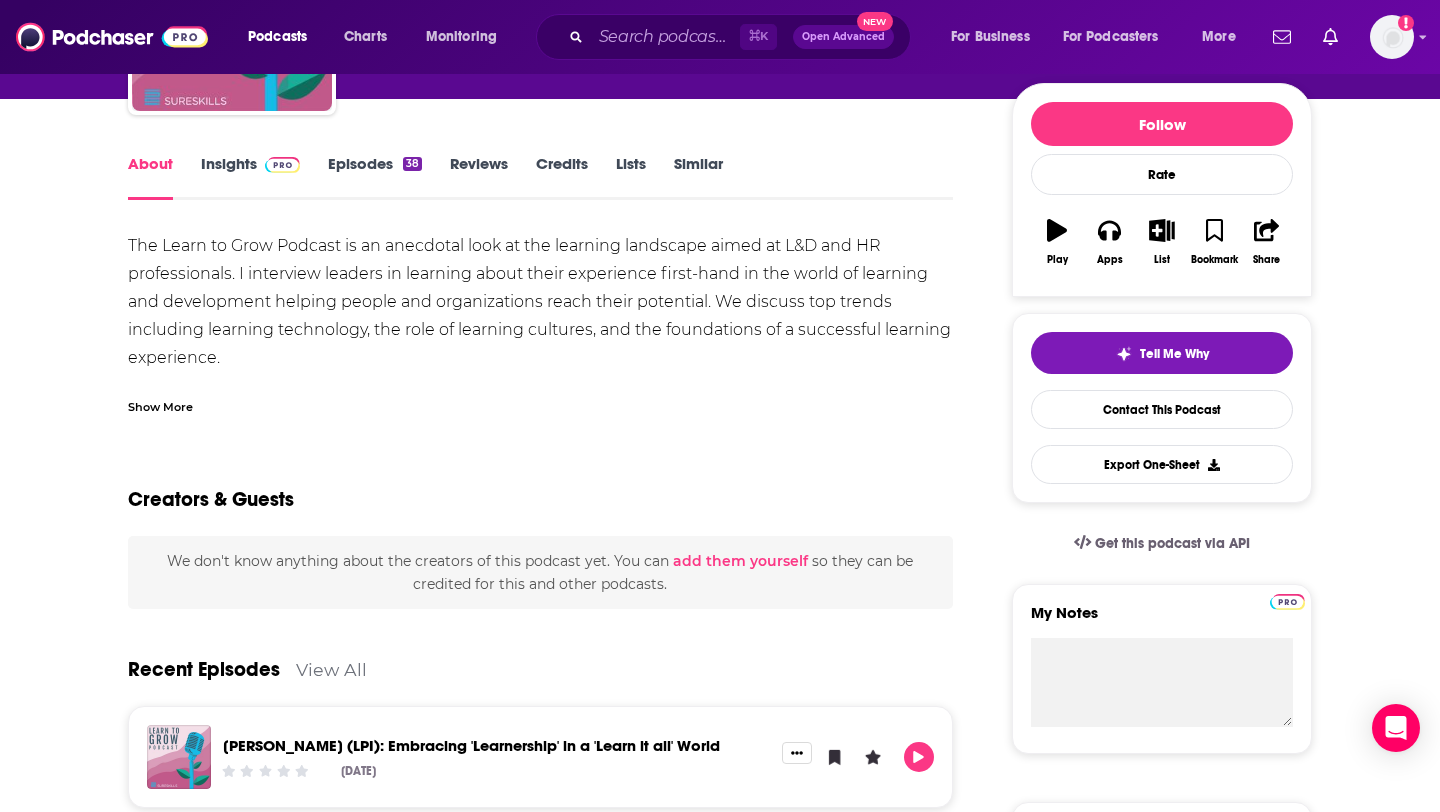 scroll, scrollTop: 233, scrollLeft: 0, axis: vertical 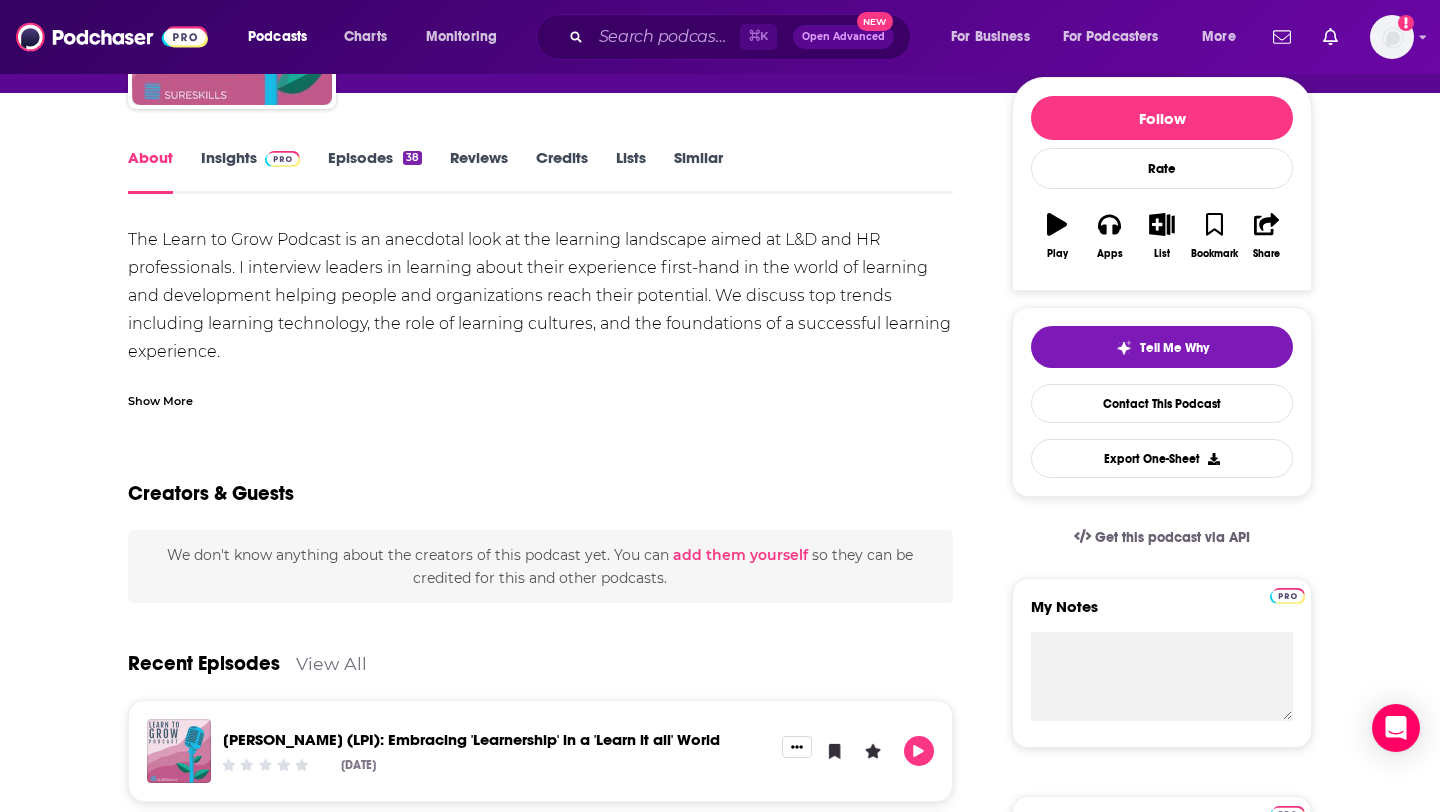 click on "Show More" at bounding box center [160, 399] 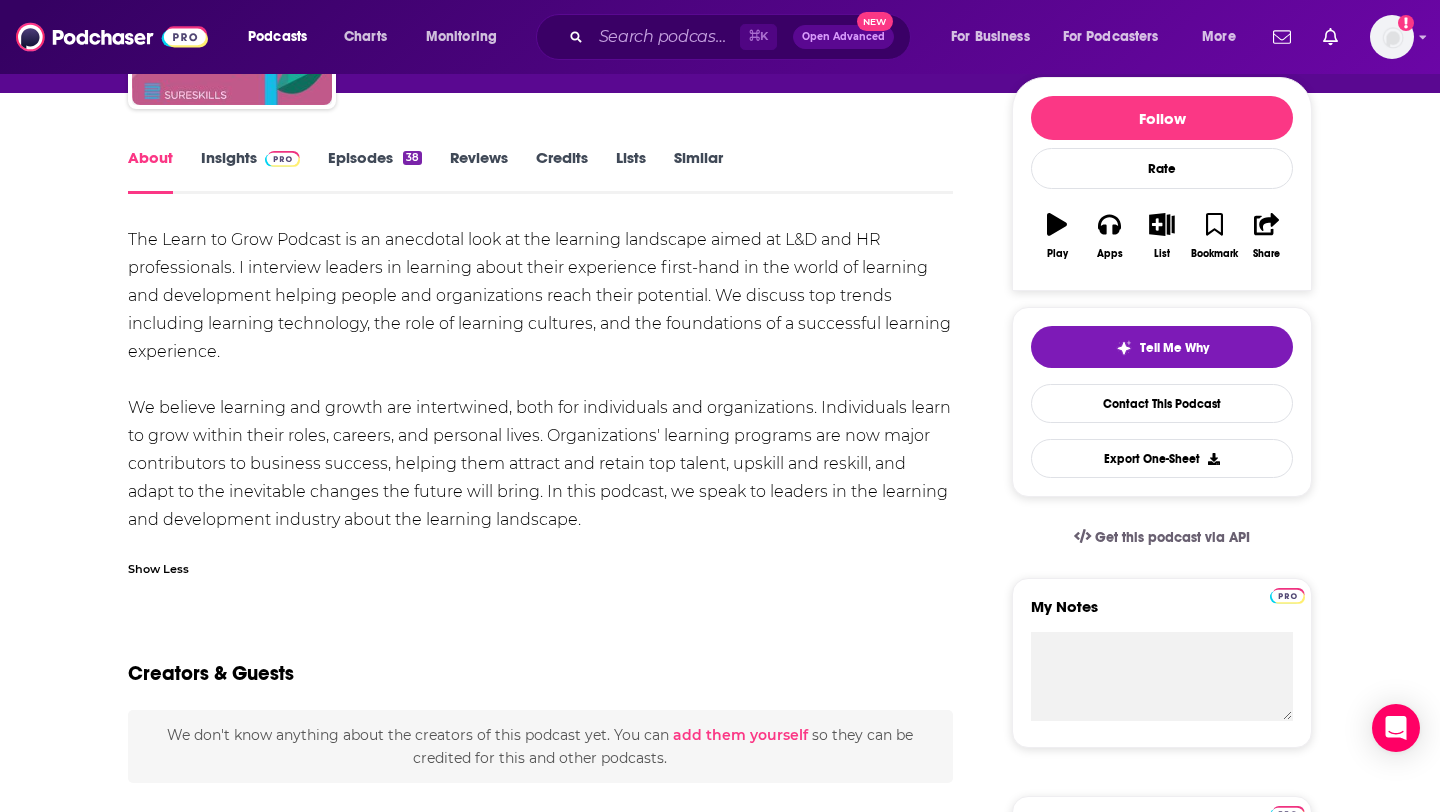 click on "Episodes 38" at bounding box center [375, 171] 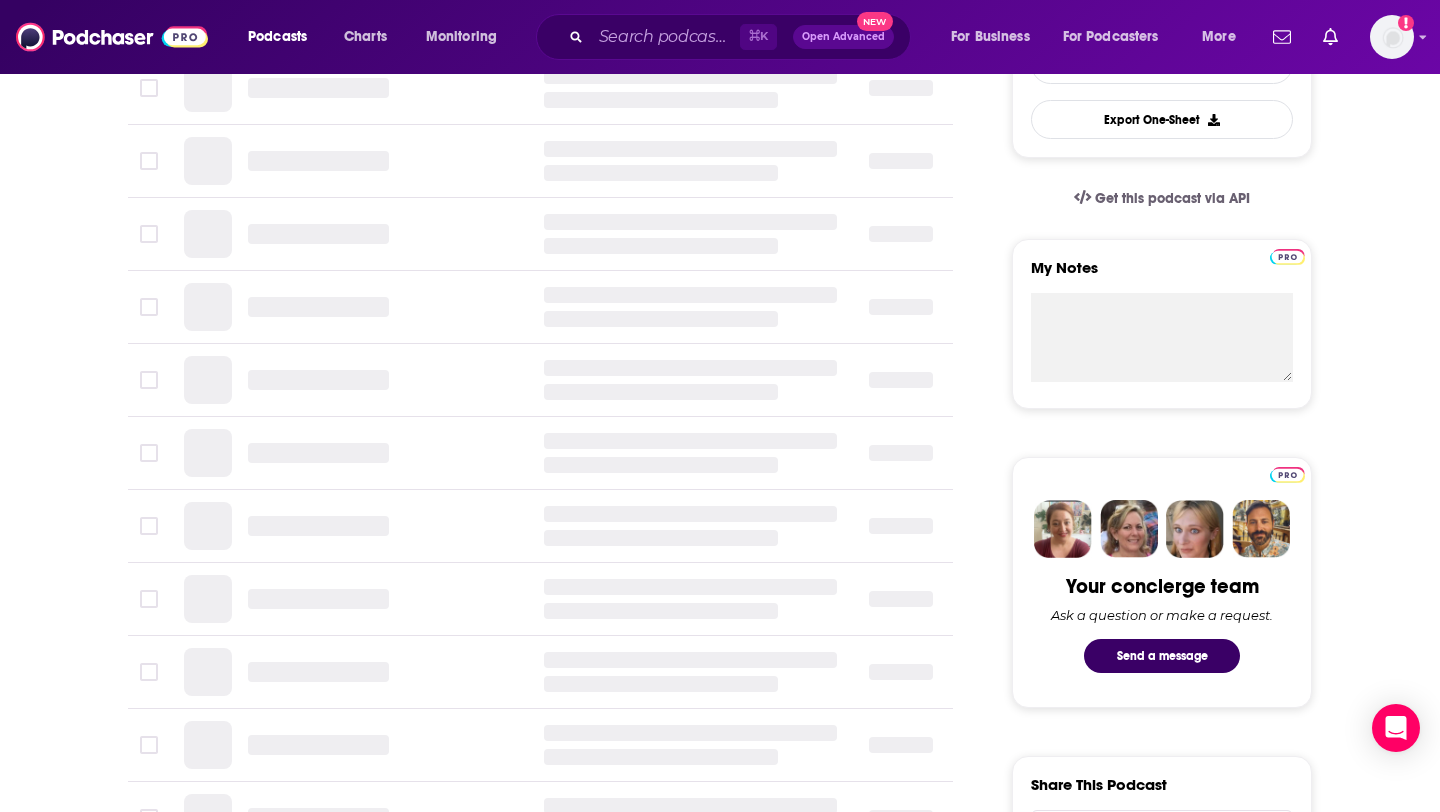 scroll, scrollTop: 372, scrollLeft: 0, axis: vertical 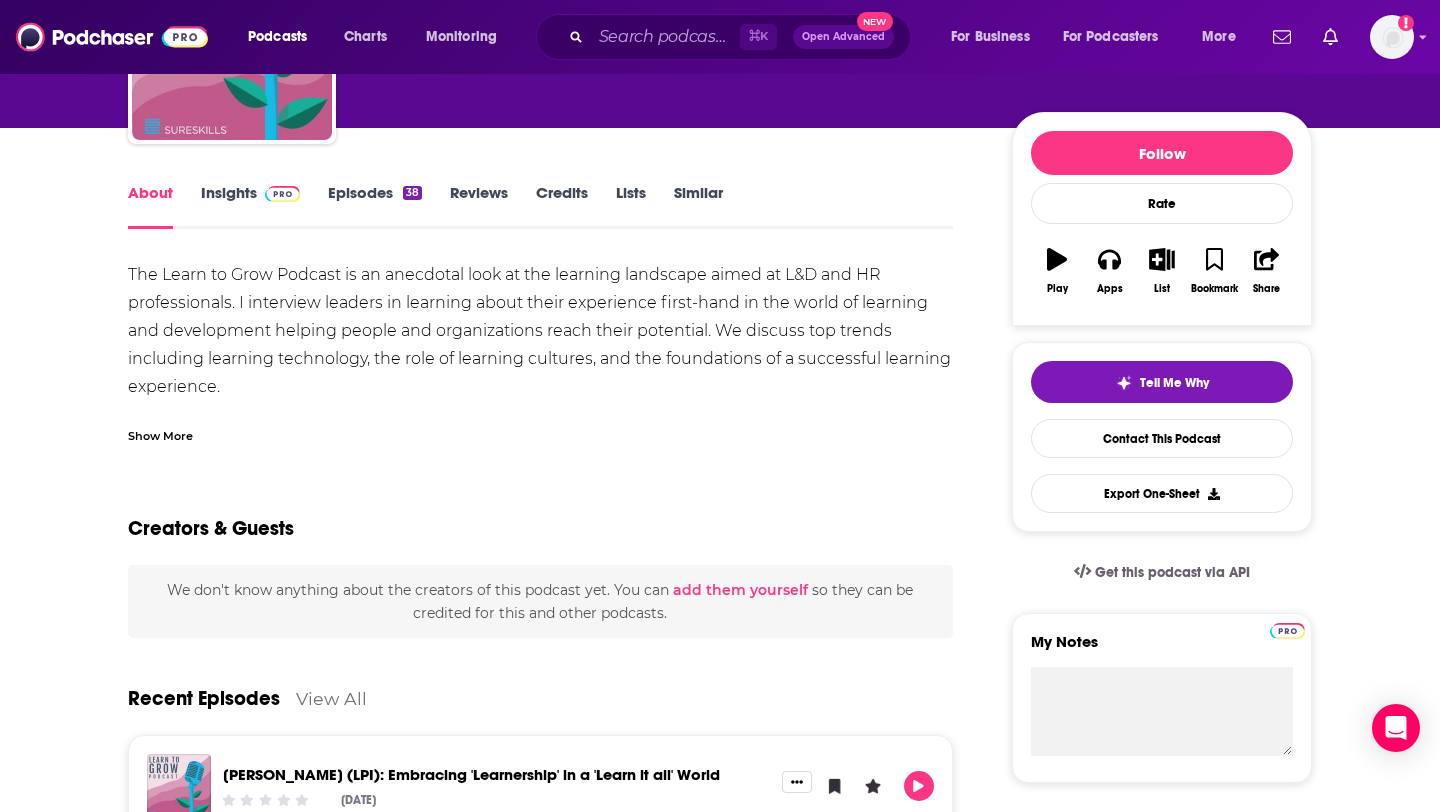 click on "About Insights Episodes 38 Reviews Credits Lists Similar The Learn to Grow Podcast is an anecdotal look at the learning landscape aimed at L&D and HR professionals. I interview leaders in learning about their experience first-hand in the world of learning and development helping people and organizations reach their potential. We discuss top trends including learning technology, the role of learning cultures, and the foundations of a successful learning experience.
We believe learning and growth are intertwined, both for individuals and organizations. Individuals learn to grow within their roles, careers, and personal lives. Organizations' learning programs are now major contributors to business success, helping them attract and retain top talent, upskill and reskill, and adapt to the inevitable changes the future will bring. In this podcast, we speak to leaders in the learning and development industry about the learning landscape. Show More Creators & Guests . You can   add them yourself   Recent Episodes" at bounding box center [720, 1057] 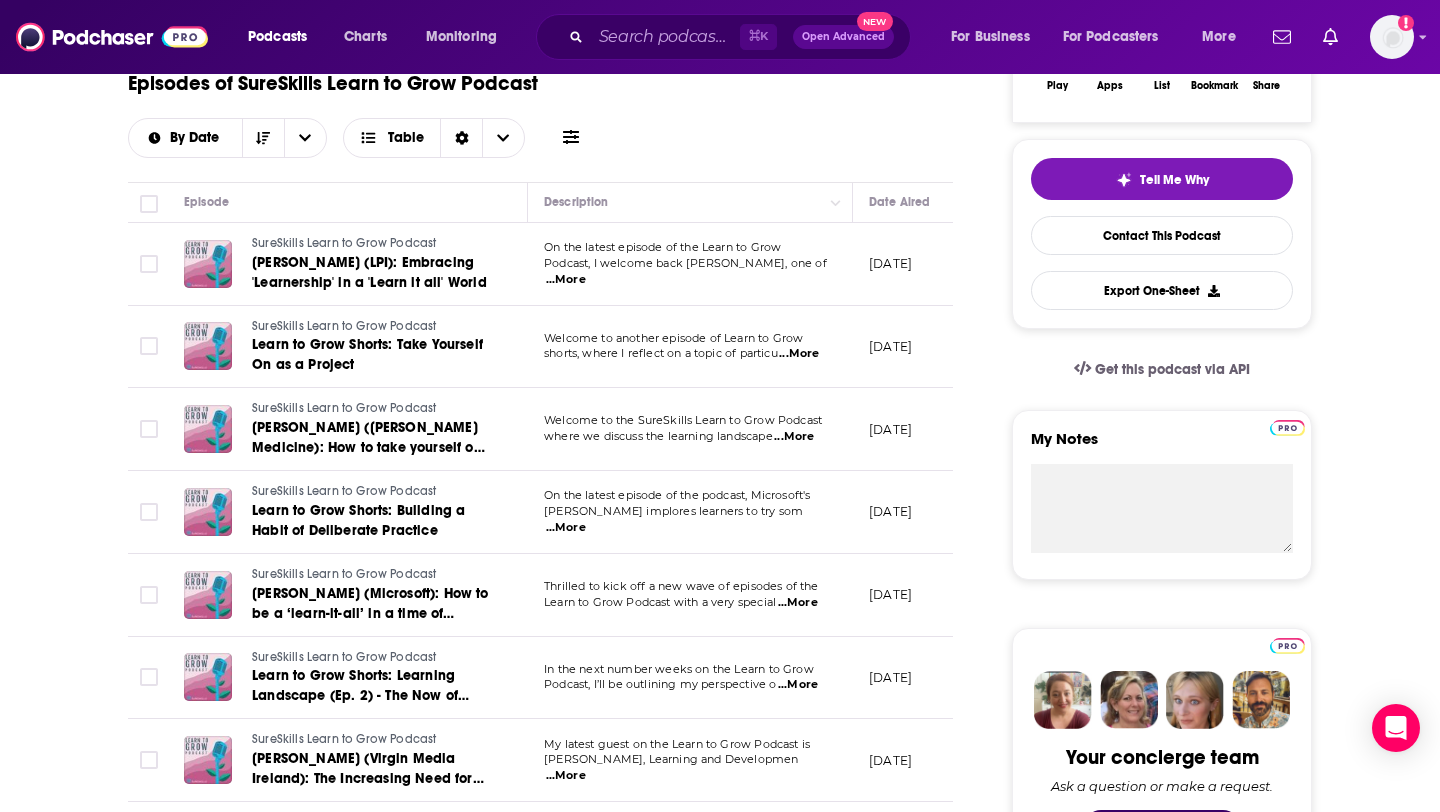 scroll, scrollTop: 405, scrollLeft: 0, axis: vertical 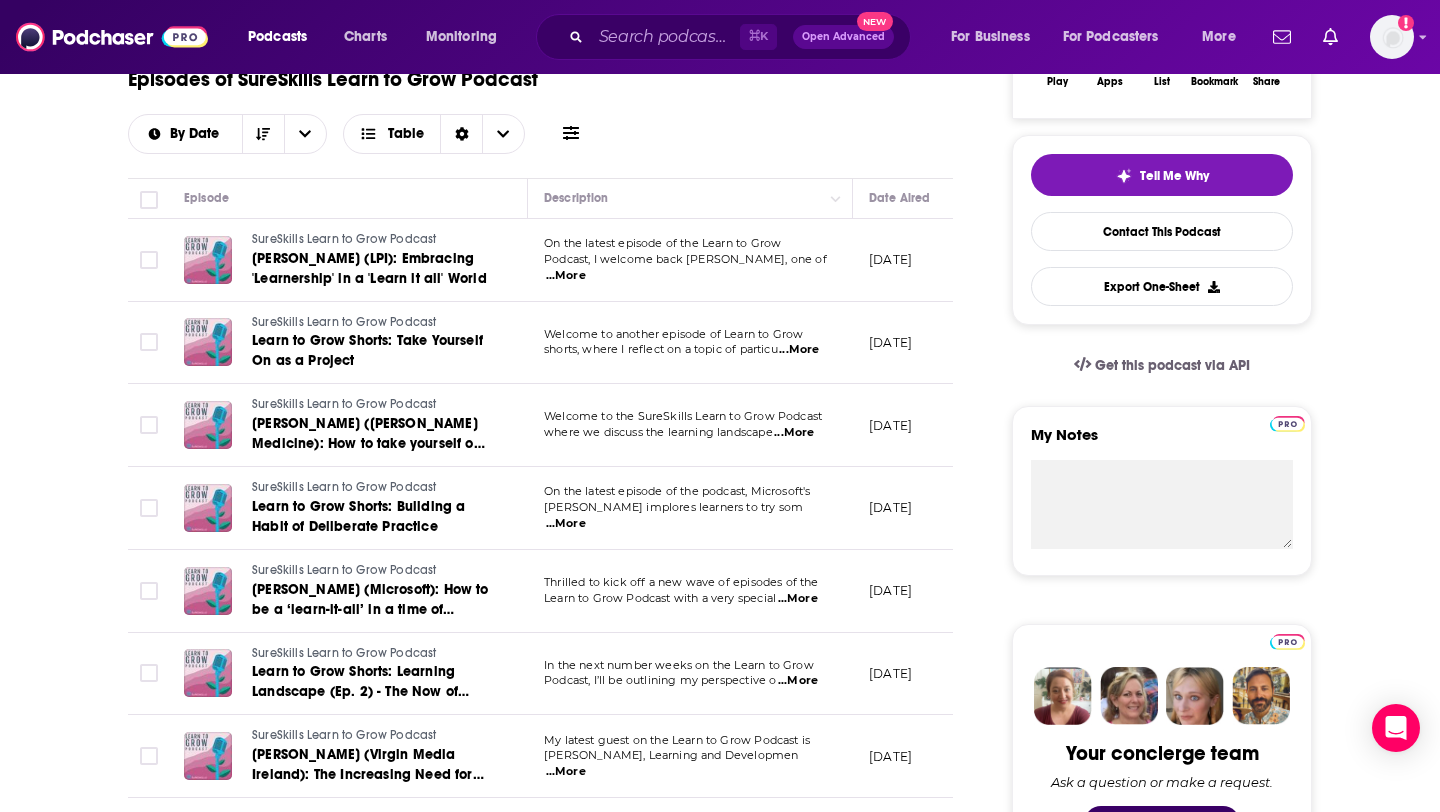 click on "...More" at bounding box center [566, 276] 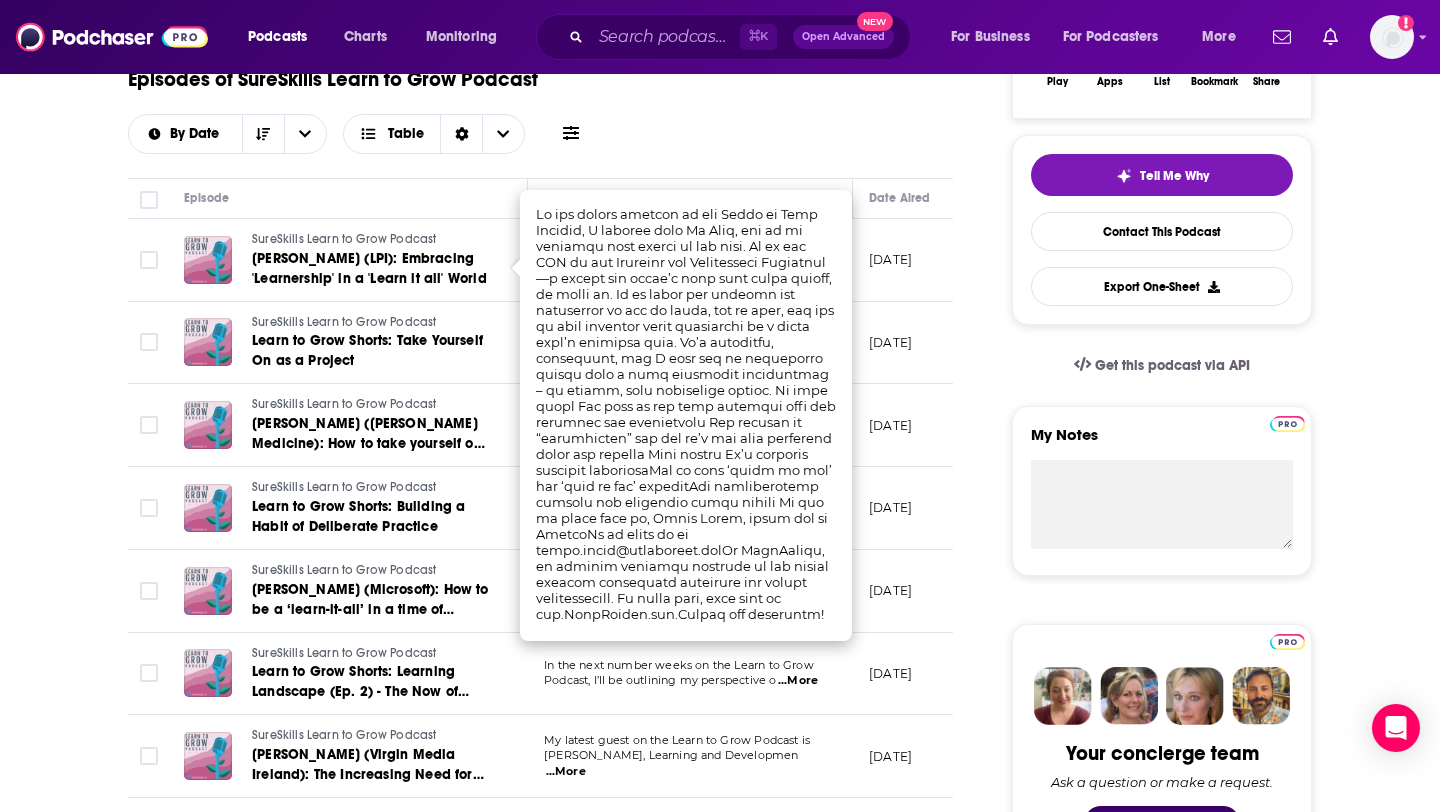 click on "About Insights Episodes 38 Reviews Credits Lists Similar Episodes of SureSkills Learn to Grow Podcast By Date Table Episode Description Date Aired Reach Episode Guests Length SureSkills Learn to Grow Podcast Ed Monk (LPI): Embracing 'Learnership' in a 'Learn it all' World On the latest episode of the Learn to Grow Podcast, I welcome back Ed Monk, one of   ...More May 21, 2025 Under 1k -- 32:55 s SureSkills Learn to Grow Podcast Learn to Grow Shorts: Take Yourself On as a Project Welcome to another episode of Learn to Grow shorts, where I reflect on a topic of particu  ...More April 17, 2025 Under 1k -- 3:29 s SureSkills Learn to Grow Podcast Dr. Ruth Gotian (Weill Cornell Medicine): How to take yourself on as a project Welcome to the SureSkills Learn to Grow Podcast where we discuss the learning landscape   ...More March 4, 2025 Under 1k -- 15:56 s SureSkills Learn to Grow Podcast Learn to Grow Shorts: Building a Habit of Deliberate Practice On the latest episode of the podcast, Microsoft's  ...More Under 1k" at bounding box center (554, 1285) 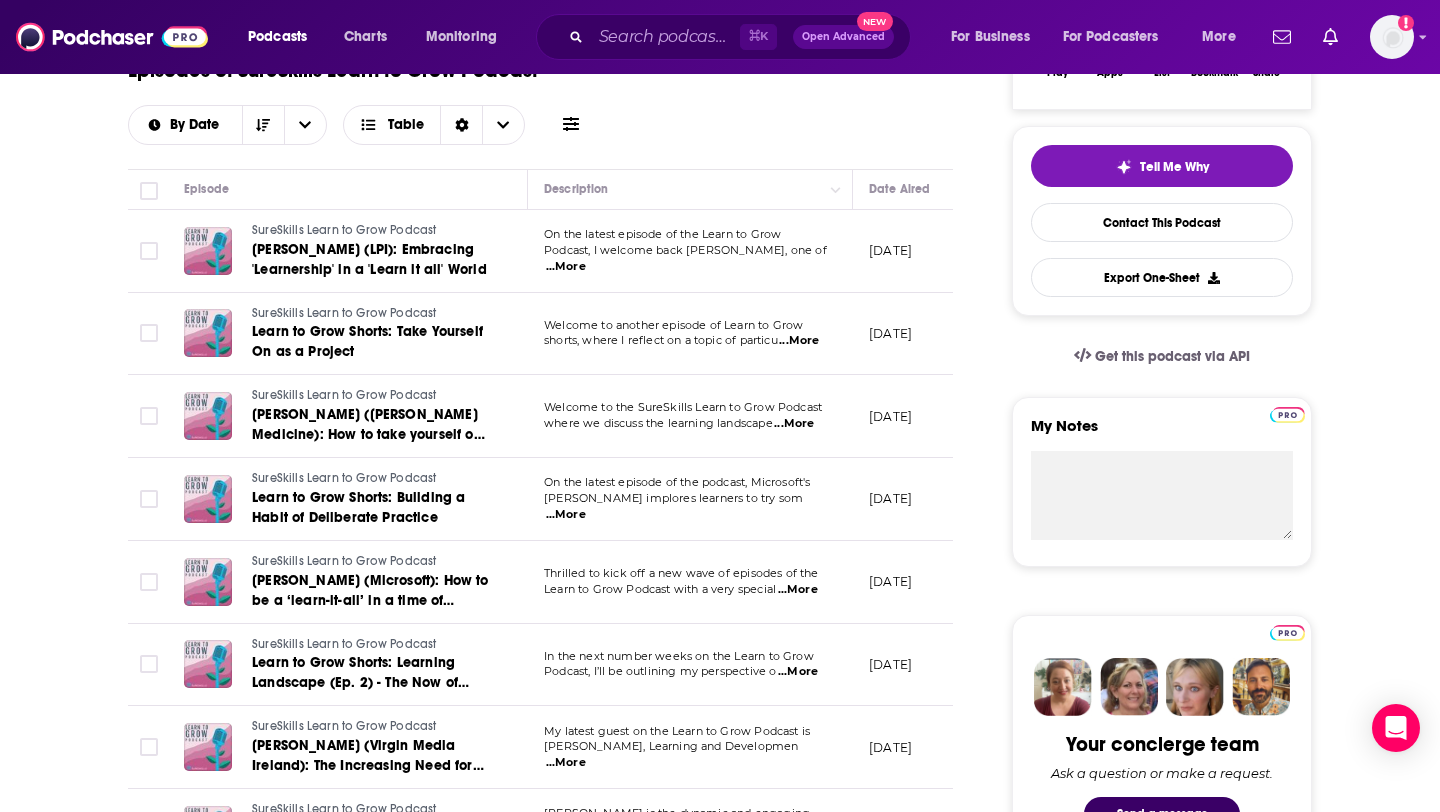 scroll, scrollTop: 416, scrollLeft: 0, axis: vertical 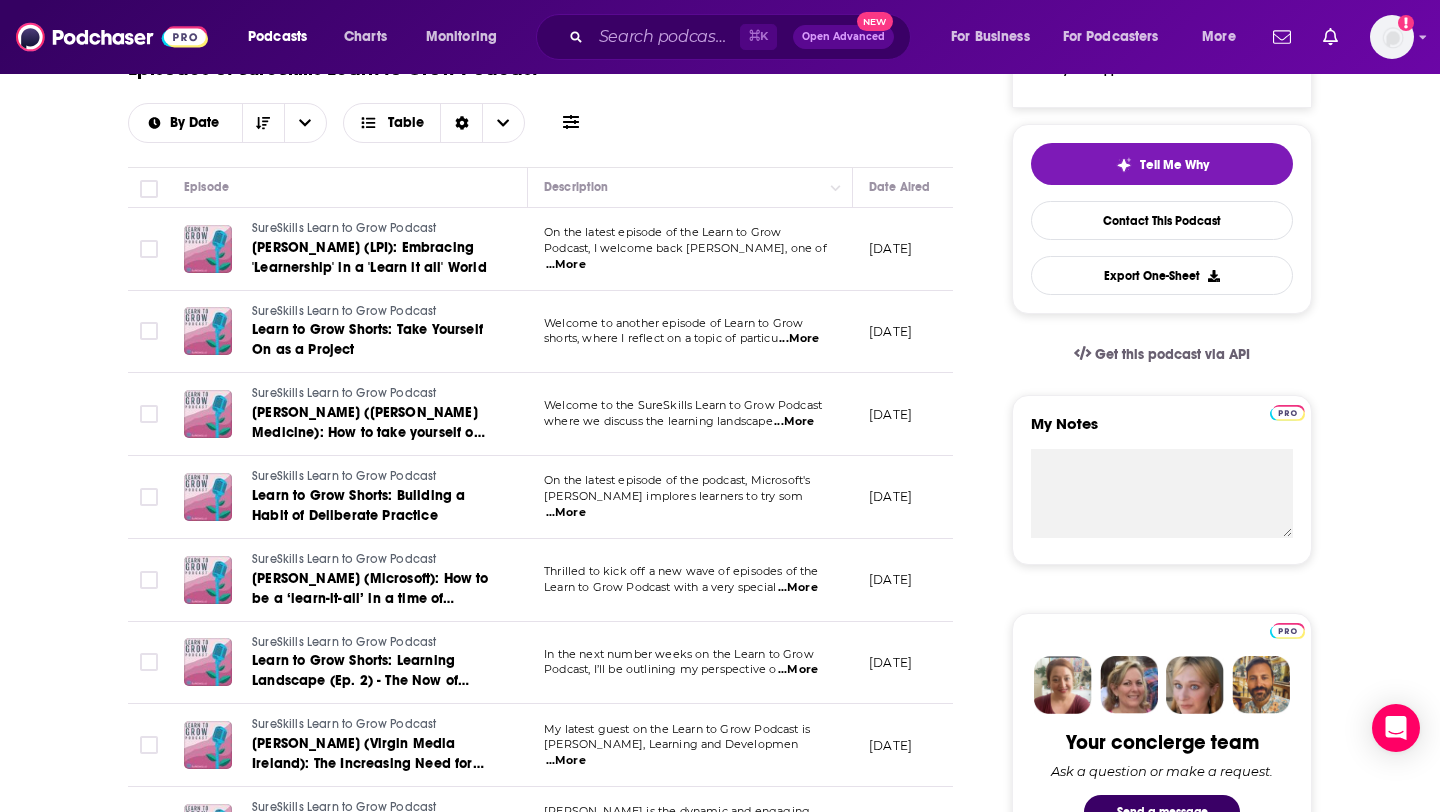 click on "...More" at bounding box center (566, 513) 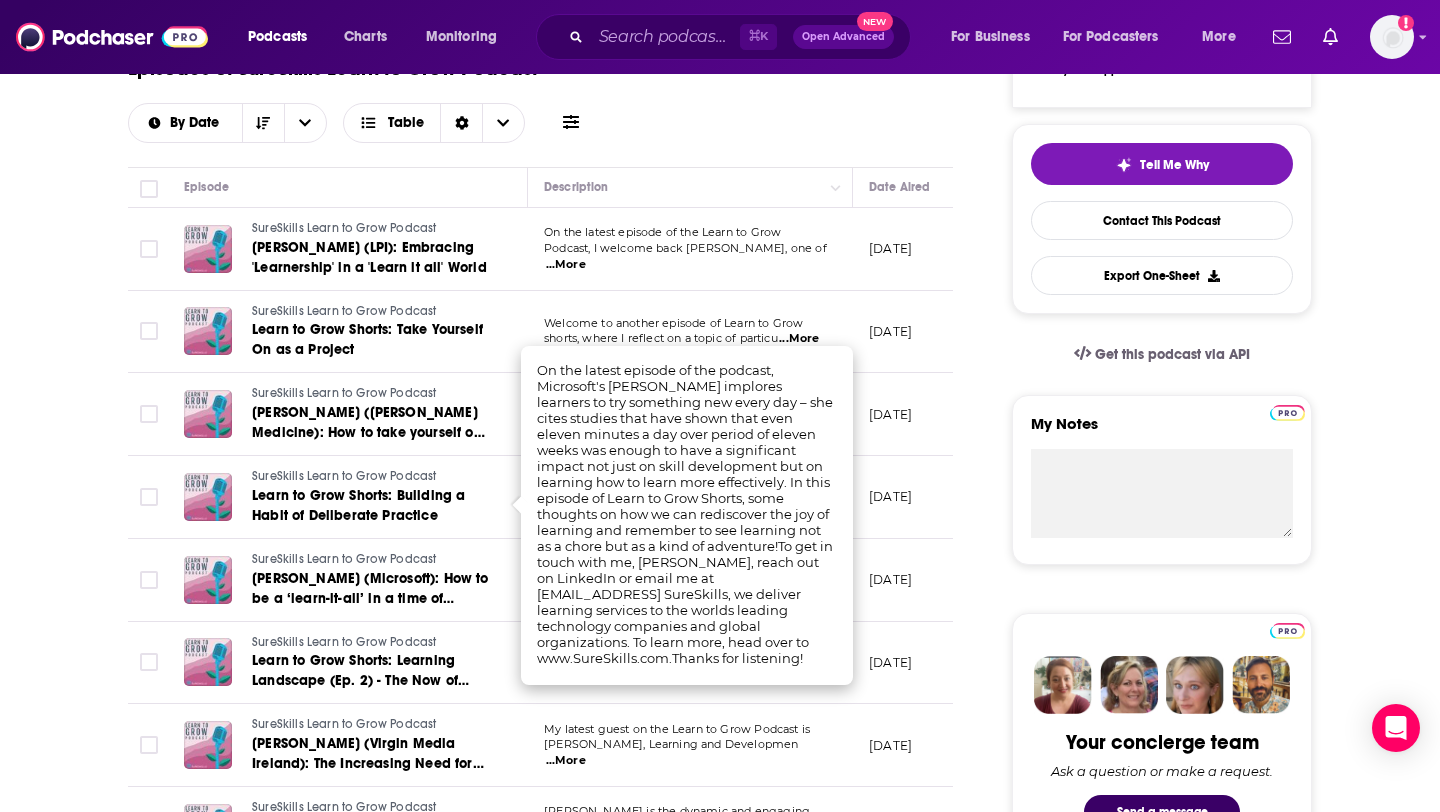 click on "About Insights Episodes 38 Reviews Credits Lists Similar Episodes of SureSkills Learn to Grow Podcast By Date Table Episode Description Date Aired Reach Episode Guests Length SureSkills Learn to Grow Podcast Ed Monk (LPI): Embracing 'Learnership' in a 'Learn it all' World On the latest episode of the Learn to Grow Podcast, I welcome back Ed Monk, one of   ...More May 21, 2025 Under 1k -- 32:55 s SureSkills Learn to Grow Podcast Learn to Grow Shorts: Take Yourself On as a Project Welcome to another episode of Learn to Grow shorts, where I reflect on a topic of particu  ...More April 17, 2025 Under 1k -- 3:29 s SureSkills Learn to Grow Podcast Dr. Ruth Gotian (Weill Cornell Medicine): How to take yourself on as a project Welcome to the SureSkills Learn to Grow Podcast where we discuss the learning landscape   ...More March 4, 2025 Under 1k -- 15:56 s SureSkills Learn to Grow Podcast Learn to Grow Shorts: Building a Habit of Deliberate Practice On the latest episode of the podcast, Microsoft's  ...More Under 1k" at bounding box center [720, 1248] 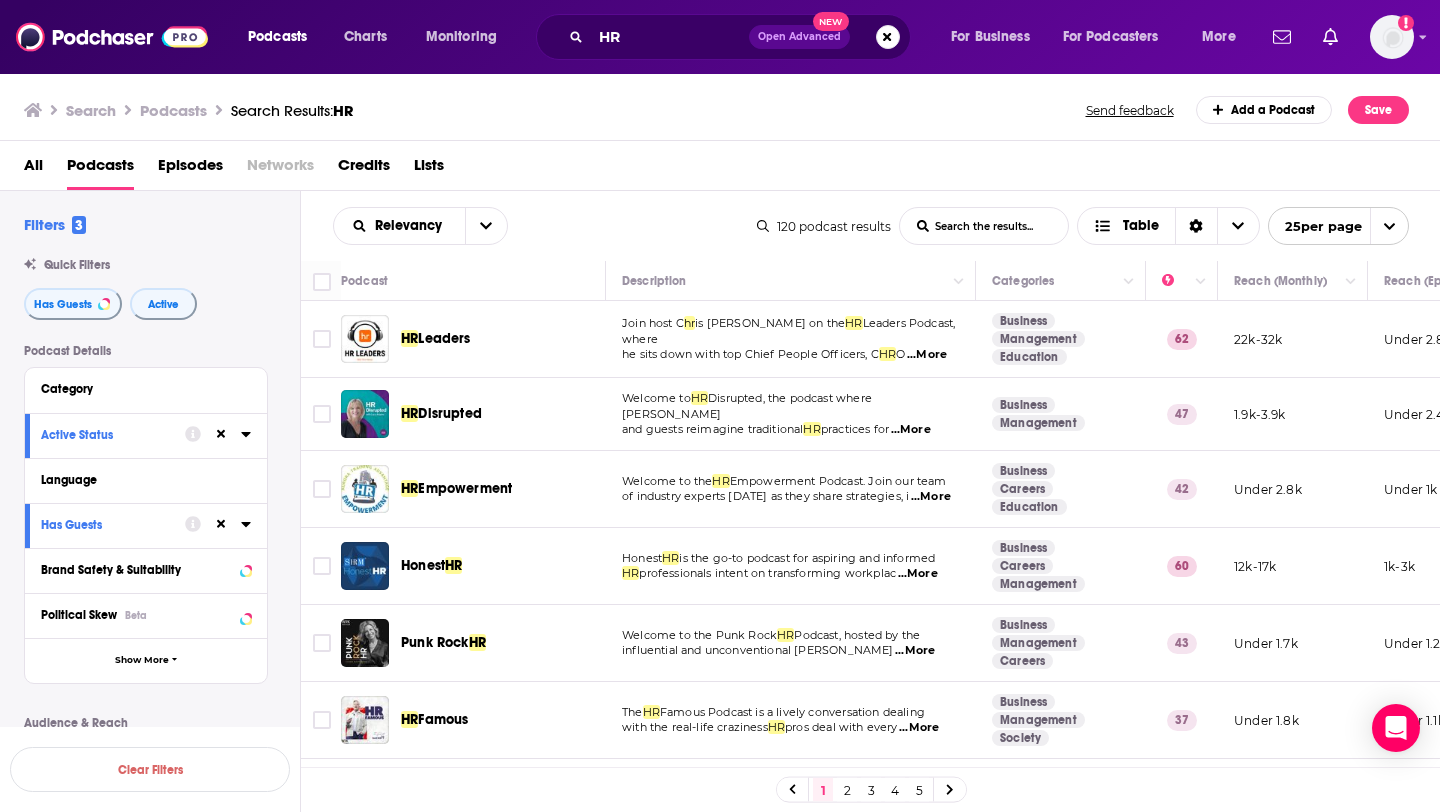 scroll, scrollTop: 0, scrollLeft: 0, axis: both 